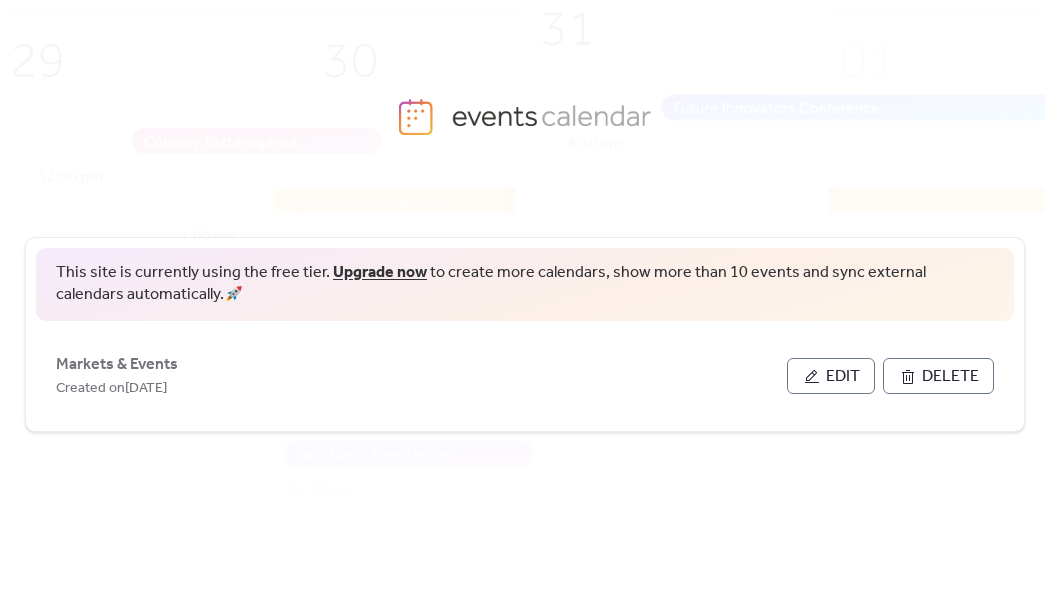 scroll, scrollTop: 0, scrollLeft: 0, axis: both 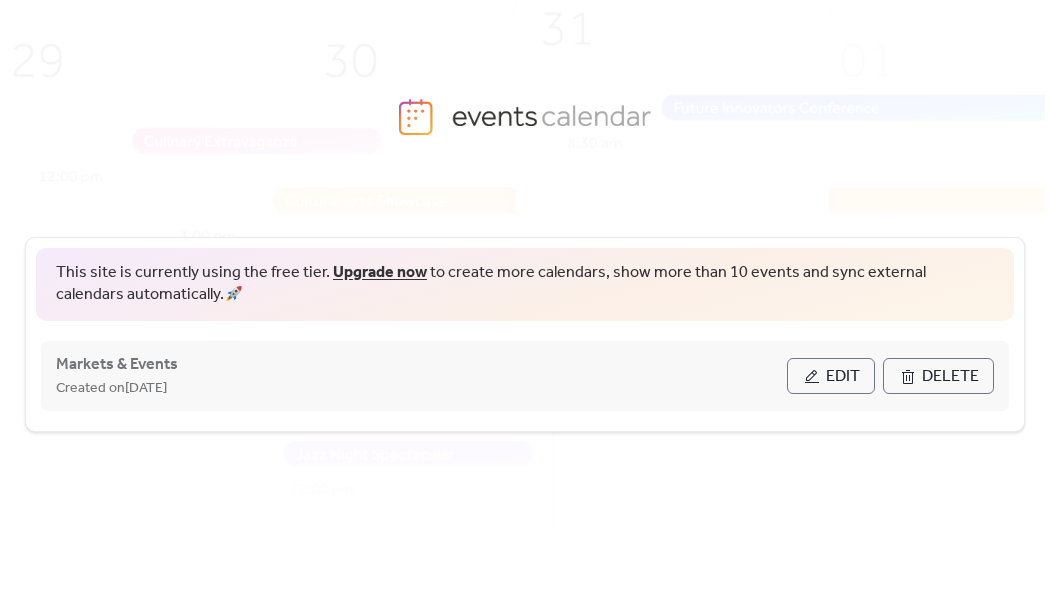 click on "Edit" at bounding box center (843, 377) 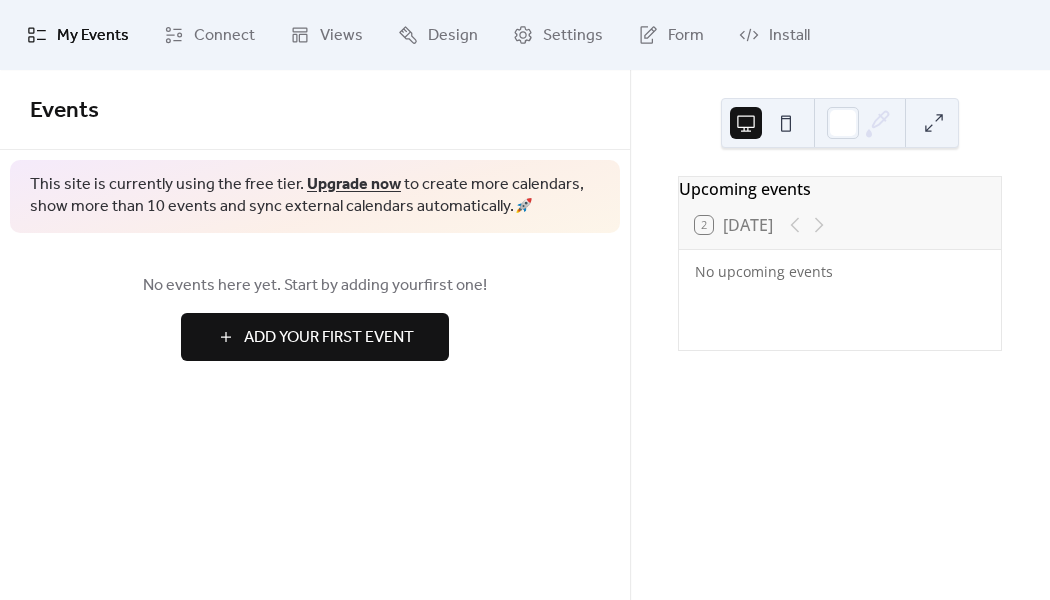 click on "Add Your First Event" at bounding box center (329, 338) 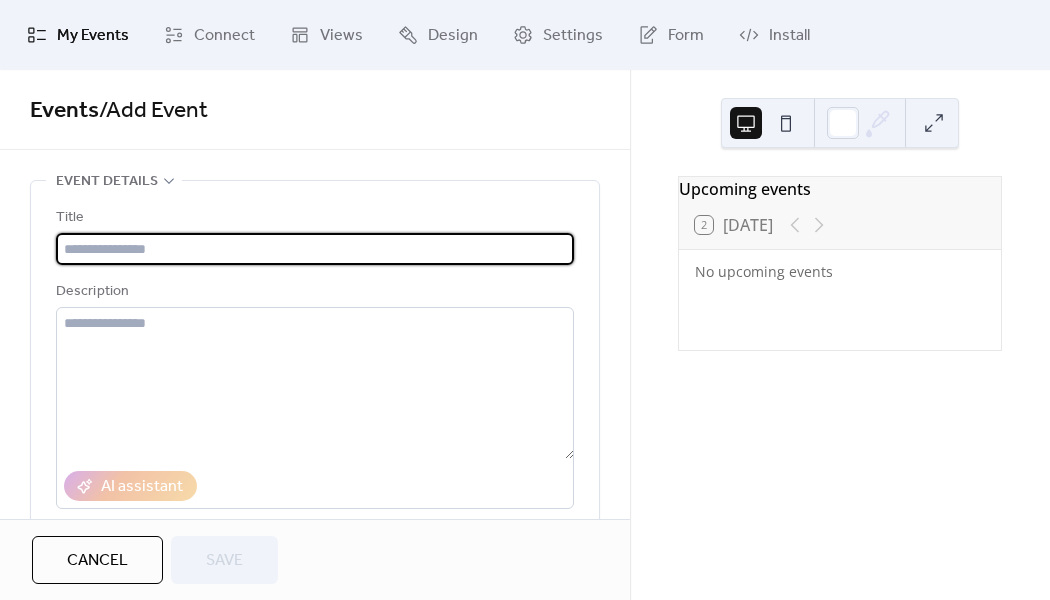 paste on "**********" 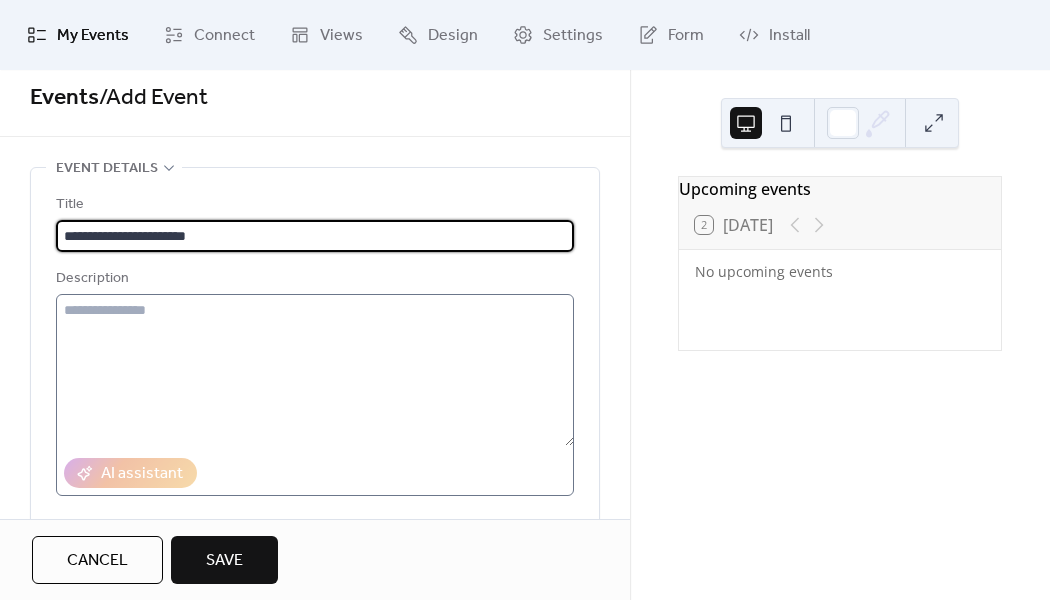 scroll, scrollTop: 7, scrollLeft: 0, axis: vertical 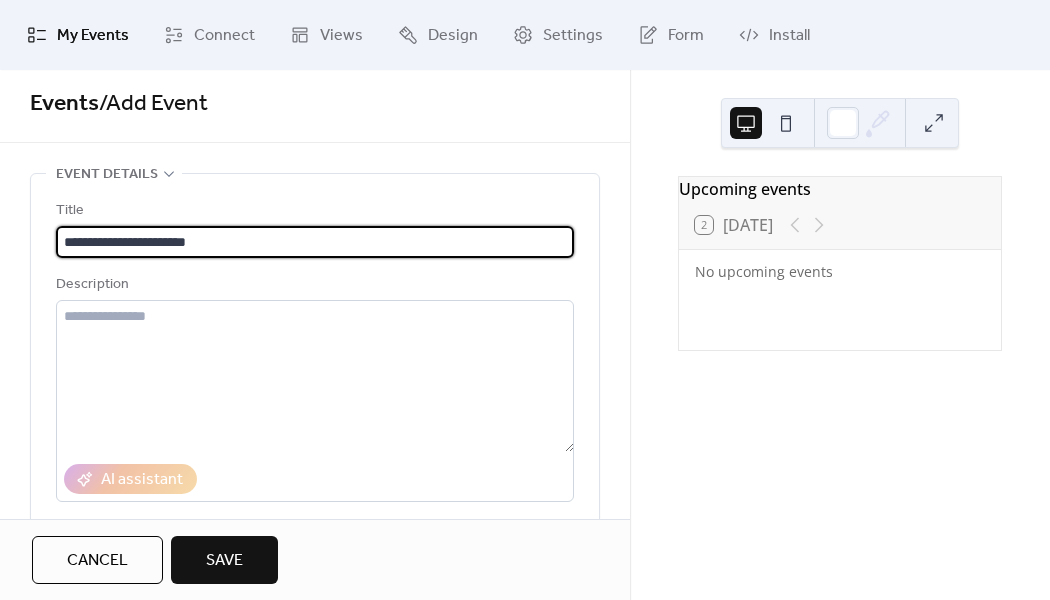 type on "**********" 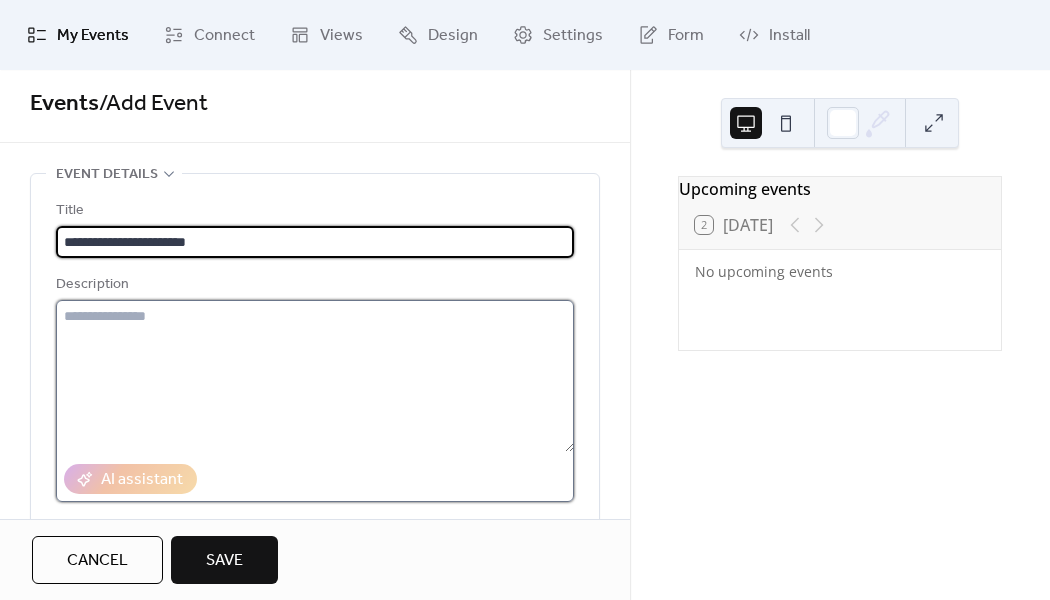 click at bounding box center [315, 376] 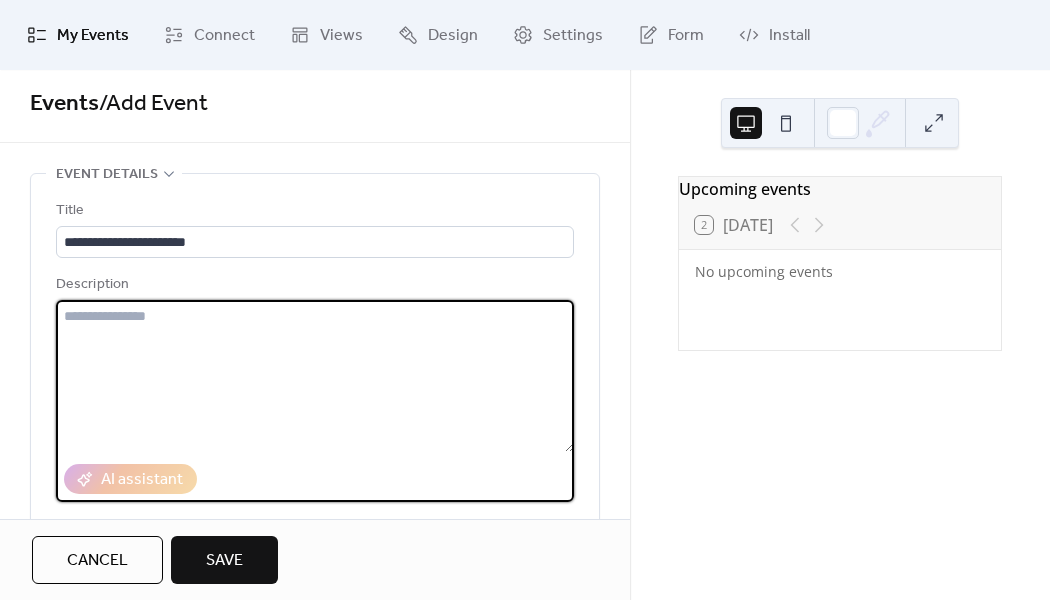 paste on "**********" 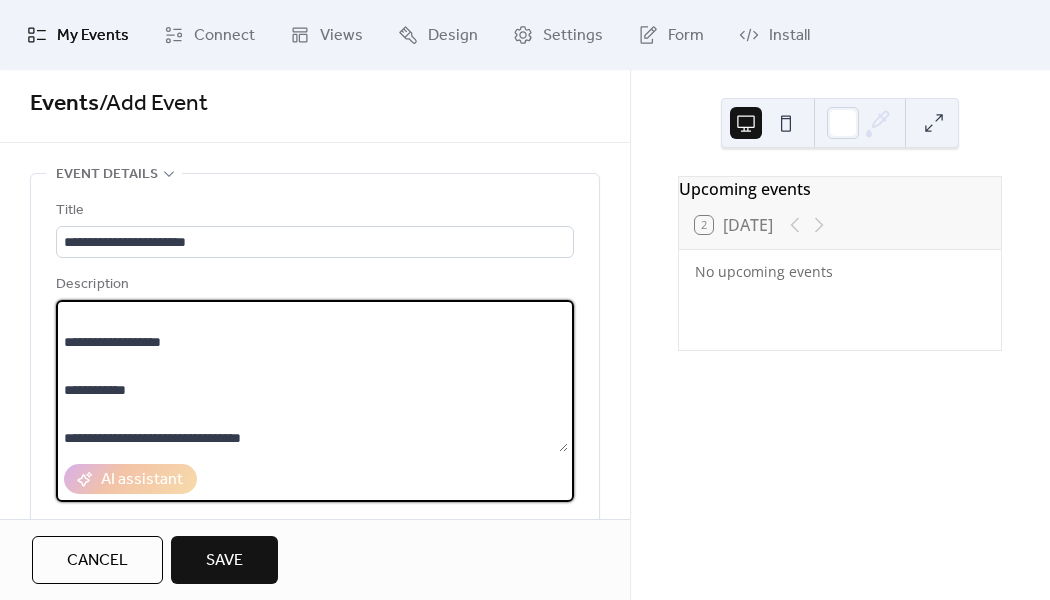 scroll, scrollTop: 24, scrollLeft: 0, axis: vertical 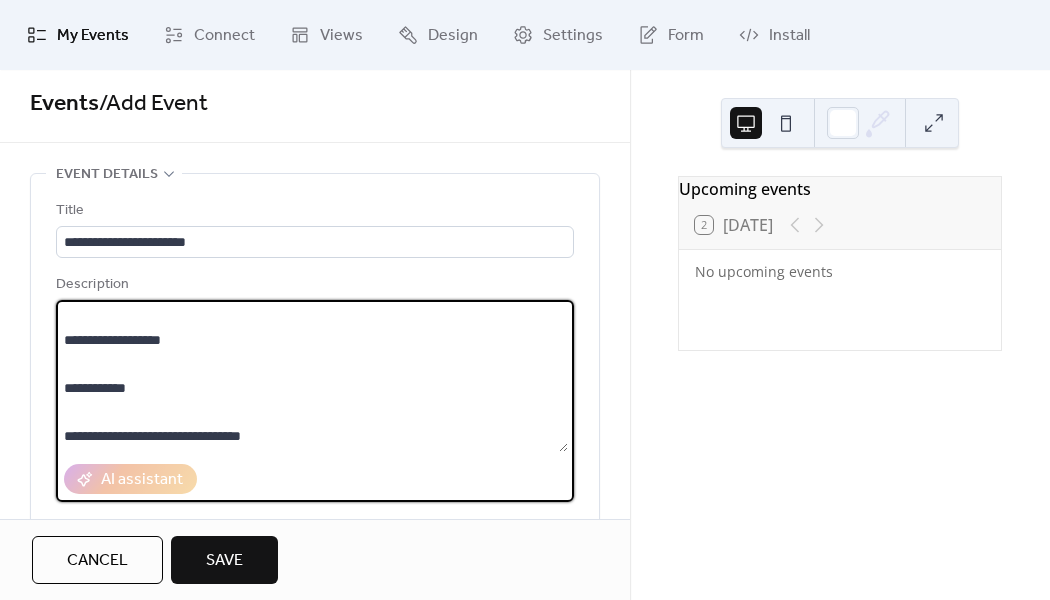 click on "**********" at bounding box center (312, 376) 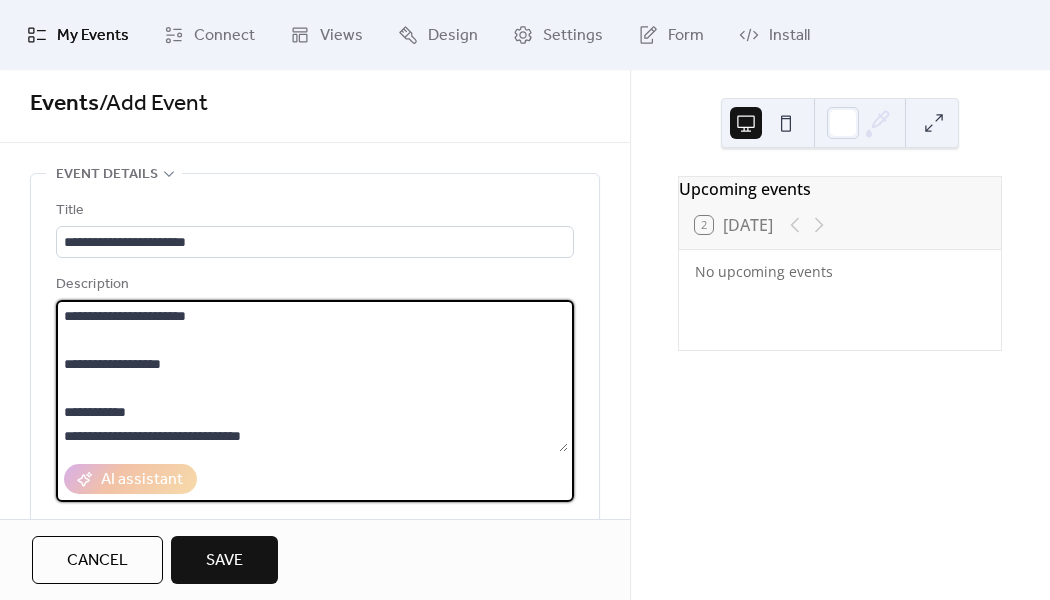 scroll, scrollTop: 0, scrollLeft: 0, axis: both 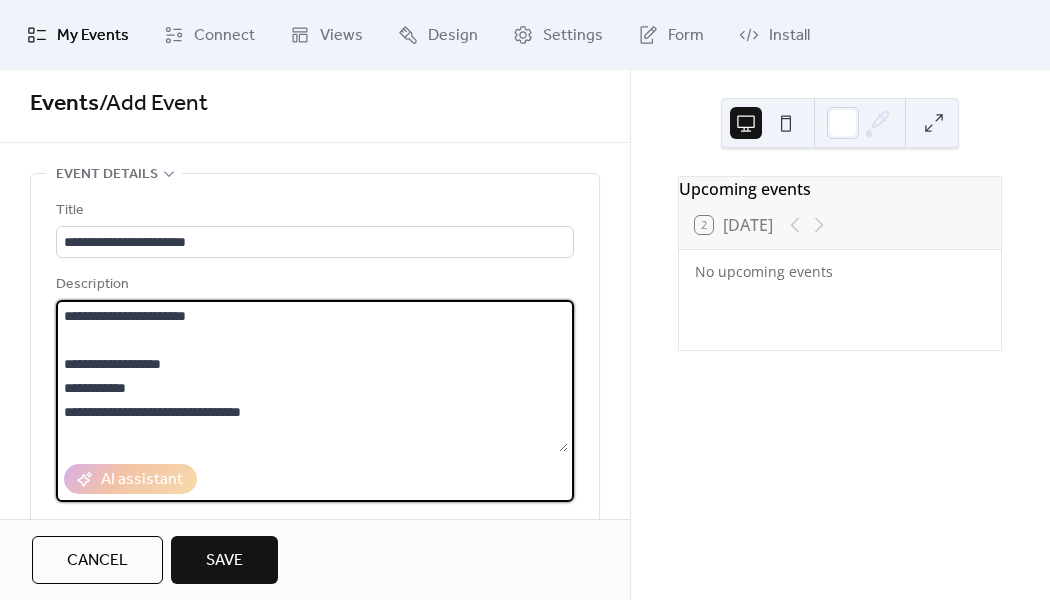 click on "**********" at bounding box center (312, 376) 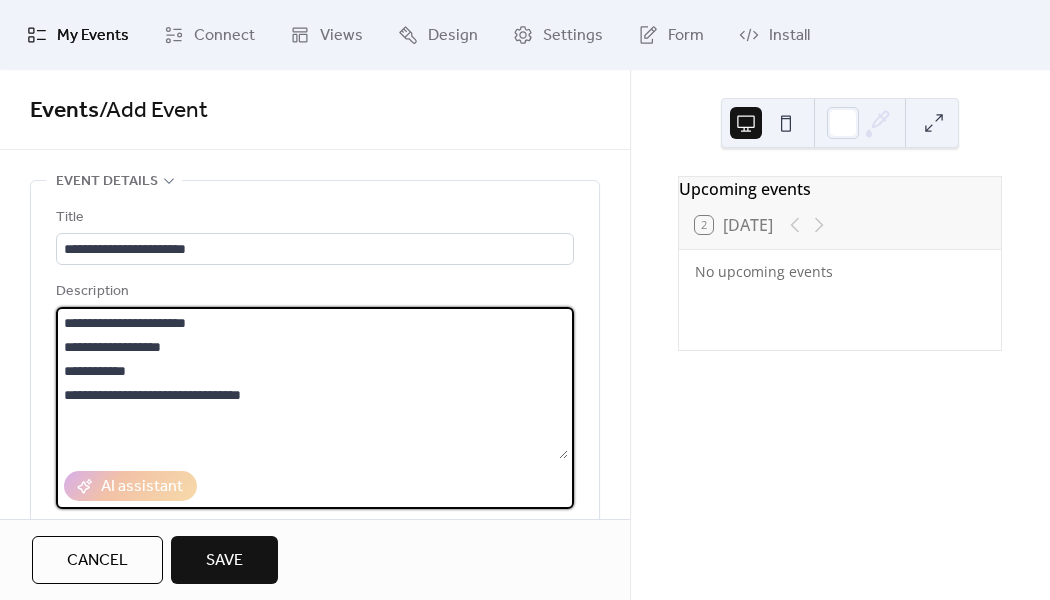 scroll, scrollTop: 8, scrollLeft: 0, axis: vertical 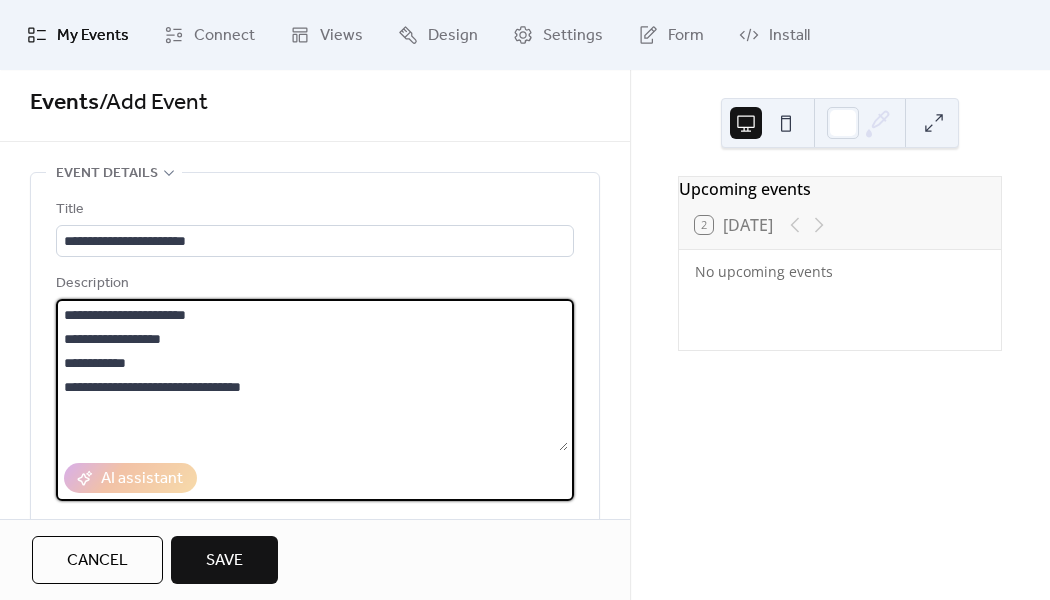 click on "**********" at bounding box center (312, 375) 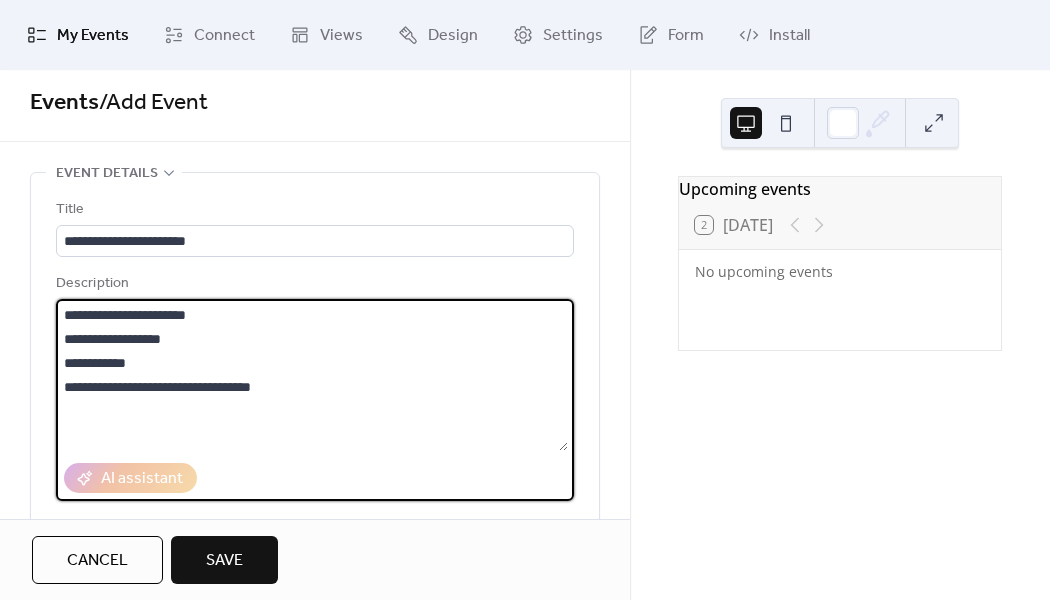 paste on "**********" 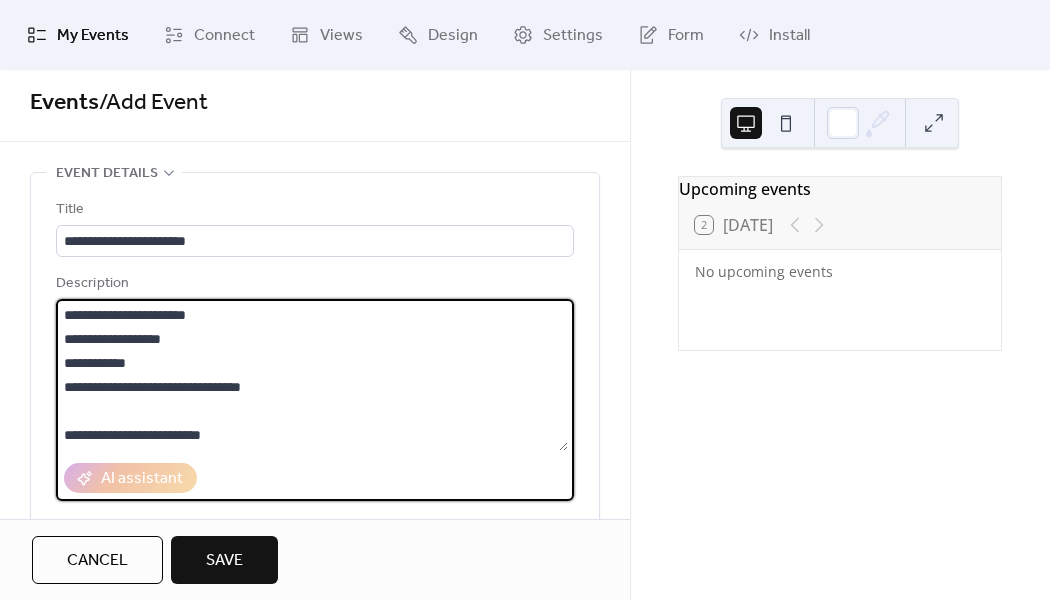 click on "**********" at bounding box center [312, 375] 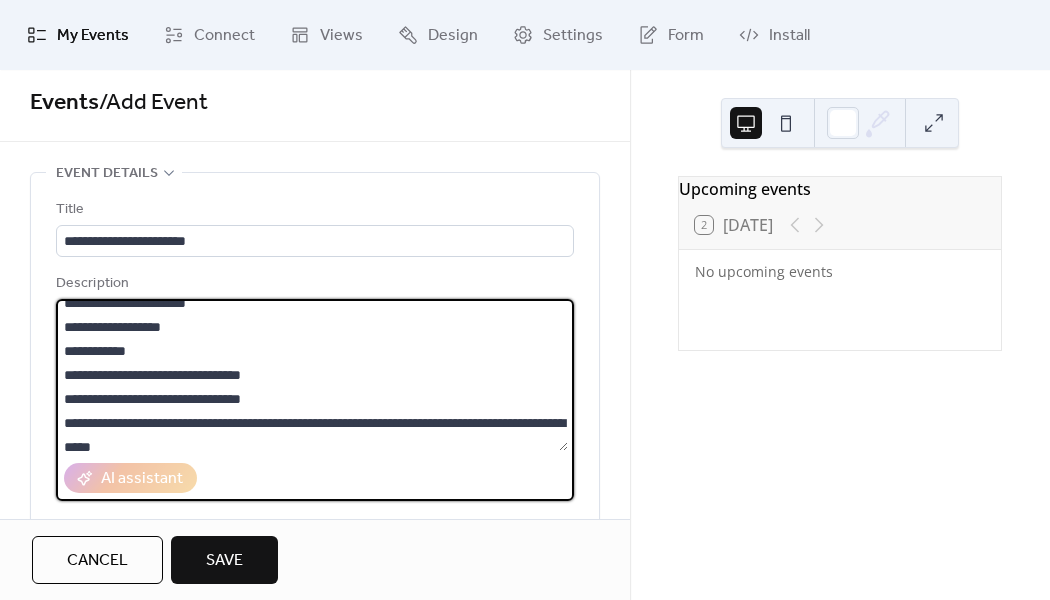 scroll, scrollTop: 0, scrollLeft: 0, axis: both 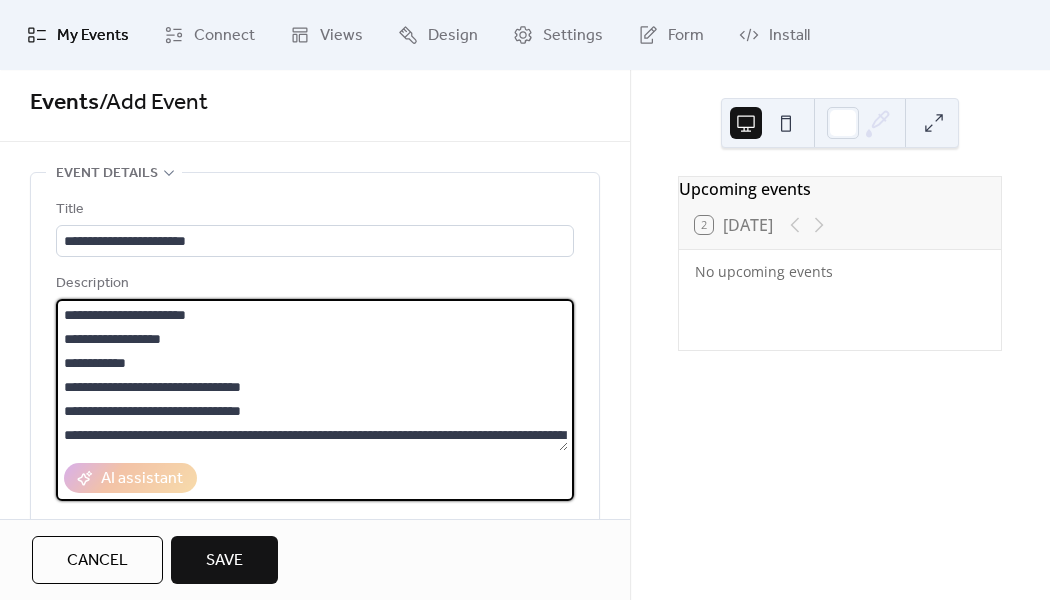 drag, startPoint x: 148, startPoint y: 365, endPoint x: 62, endPoint y: 363, distance: 86.023254 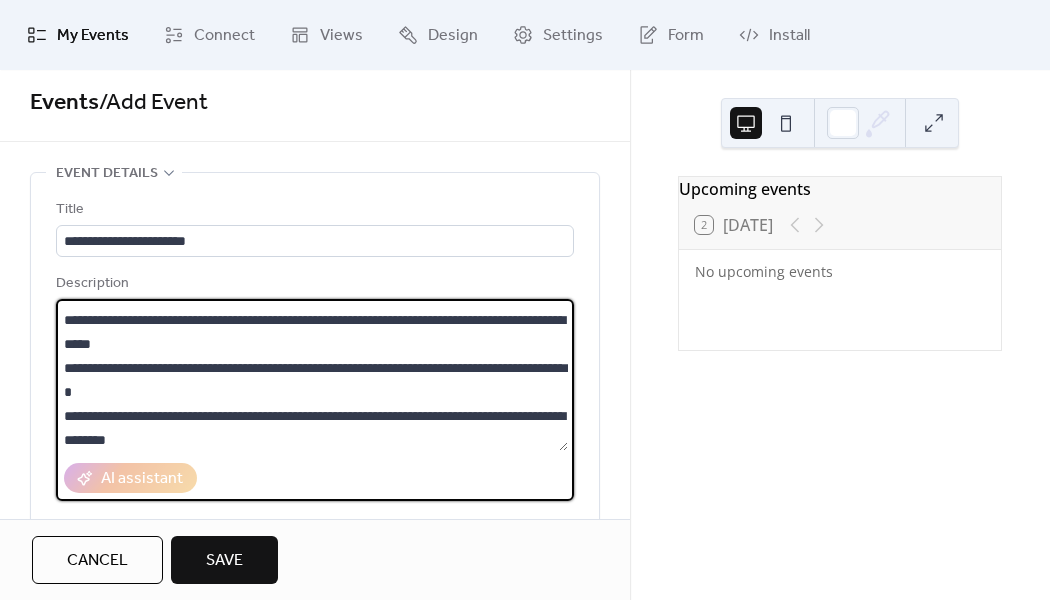 scroll, scrollTop: 0, scrollLeft: 0, axis: both 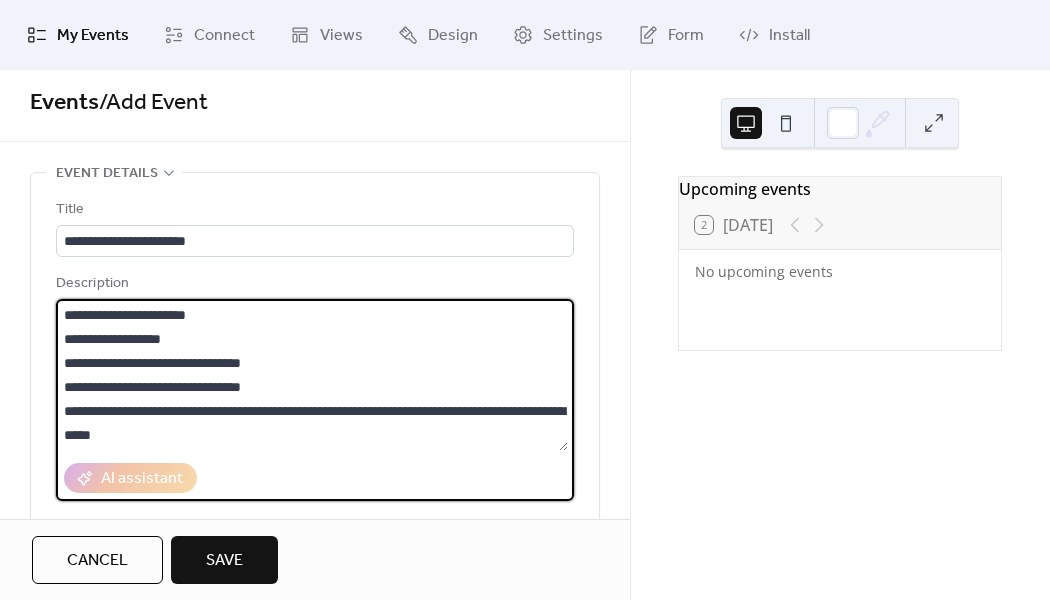 type on "**********" 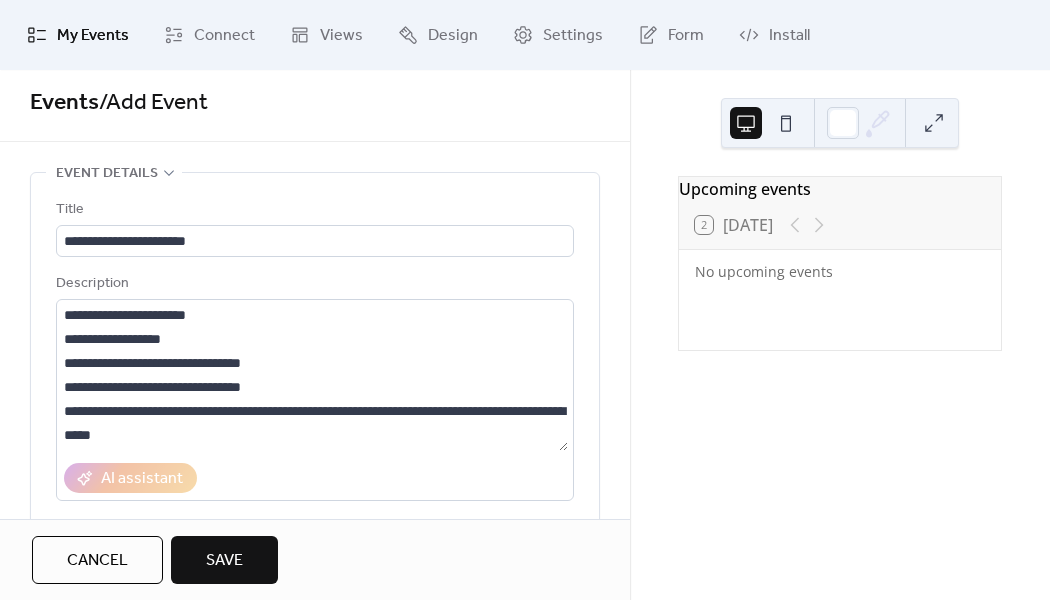 click on "2 Today" at bounding box center (734, 225) 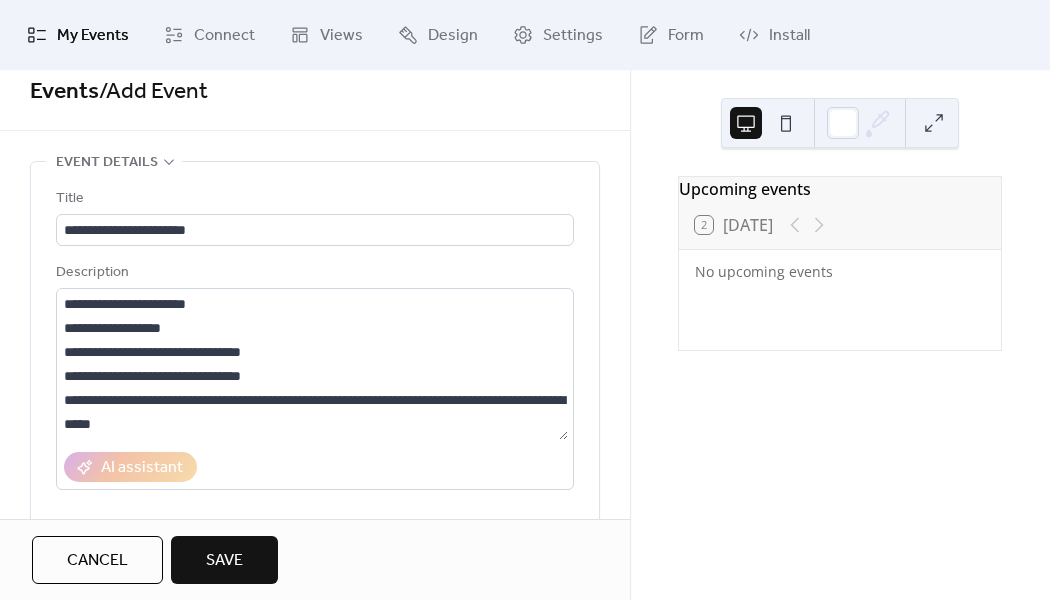 scroll, scrollTop: 0, scrollLeft: 0, axis: both 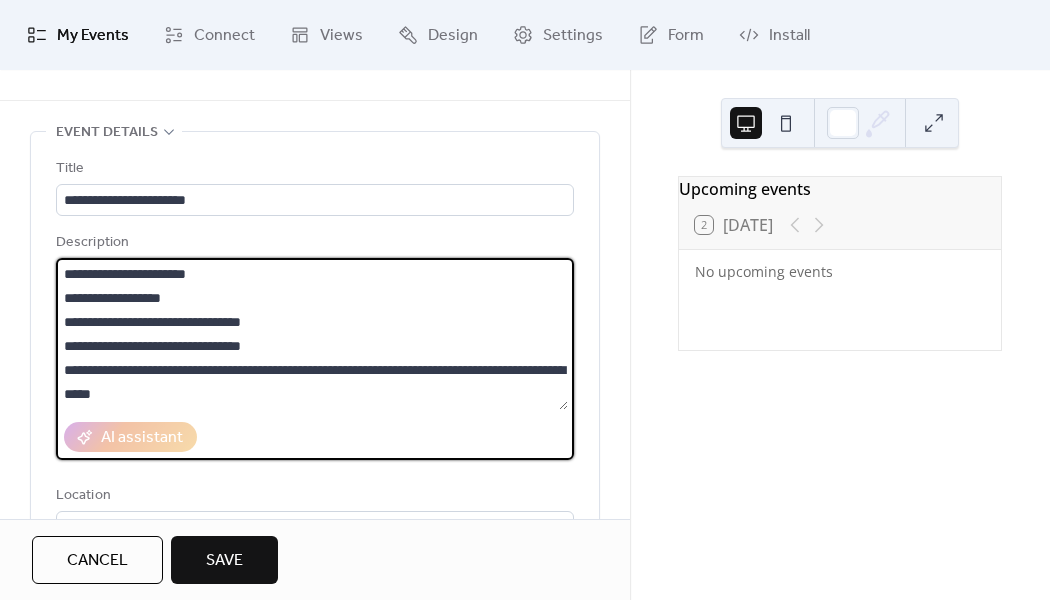 drag, startPoint x: 63, startPoint y: 323, endPoint x: 291, endPoint y: 317, distance: 228.07893 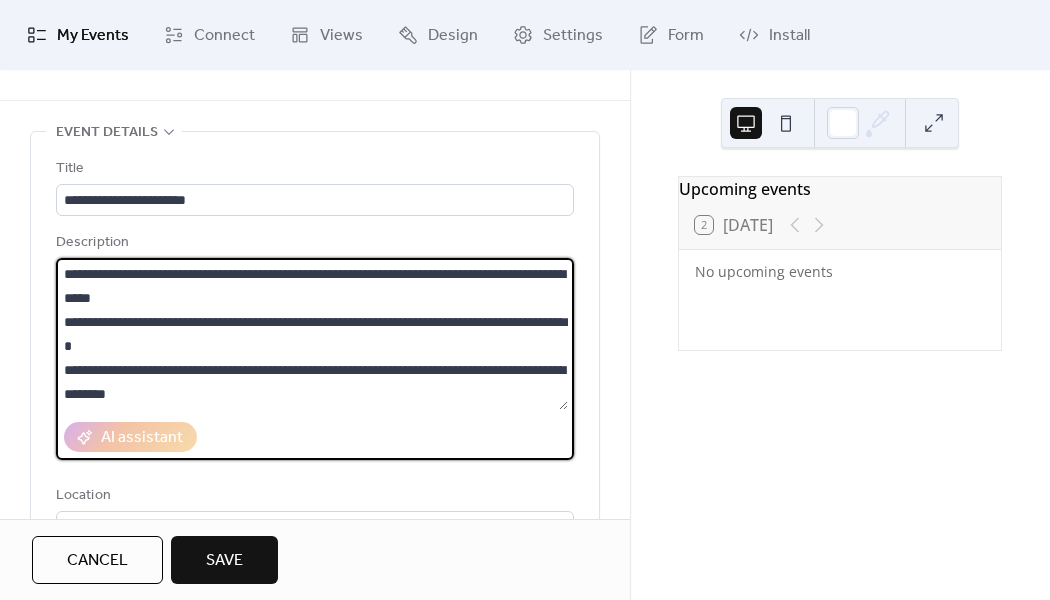 scroll, scrollTop: 98, scrollLeft: 0, axis: vertical 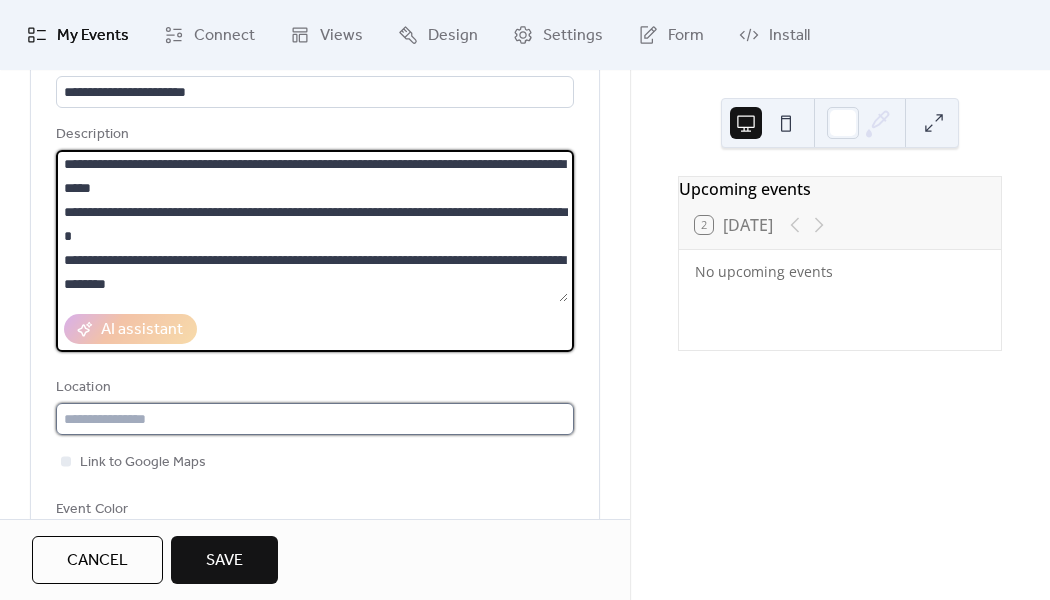 click at bounding box center (315, 419) 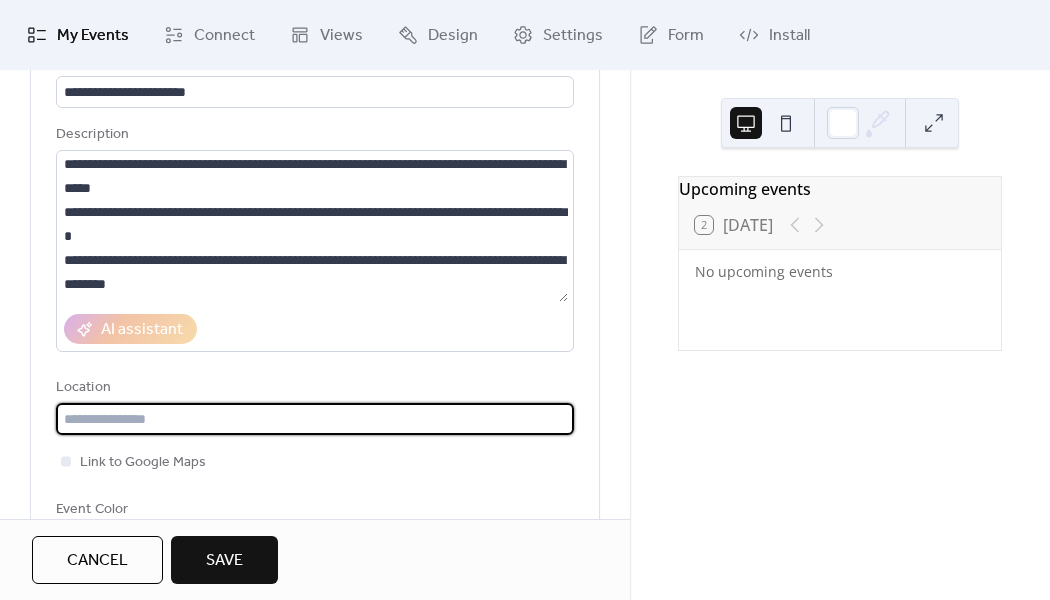 paste on "**********" 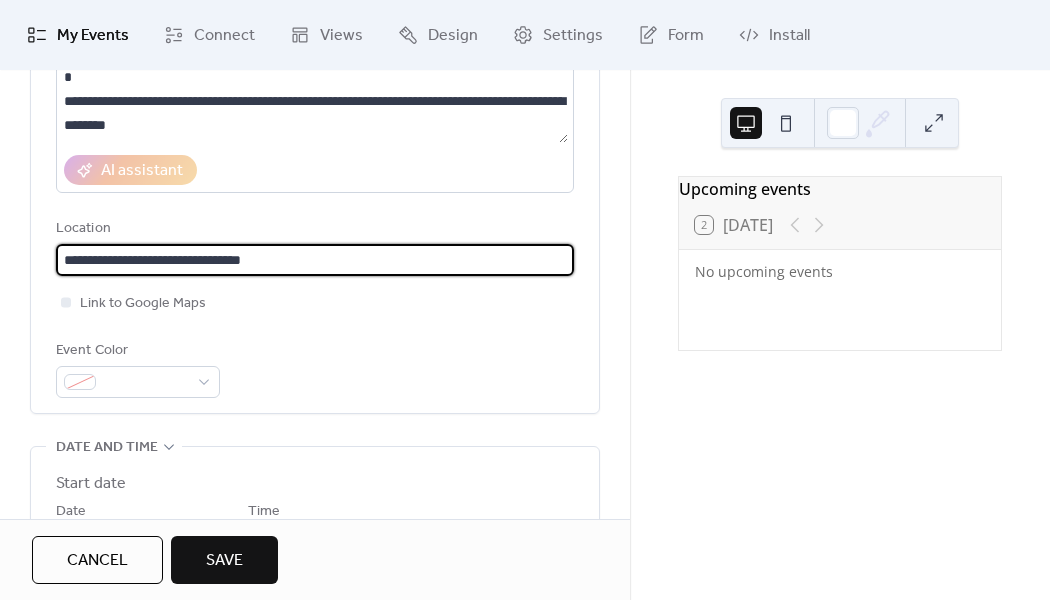 scroll, scrollTop: 323, scrollLeft: 0, axis: vertical 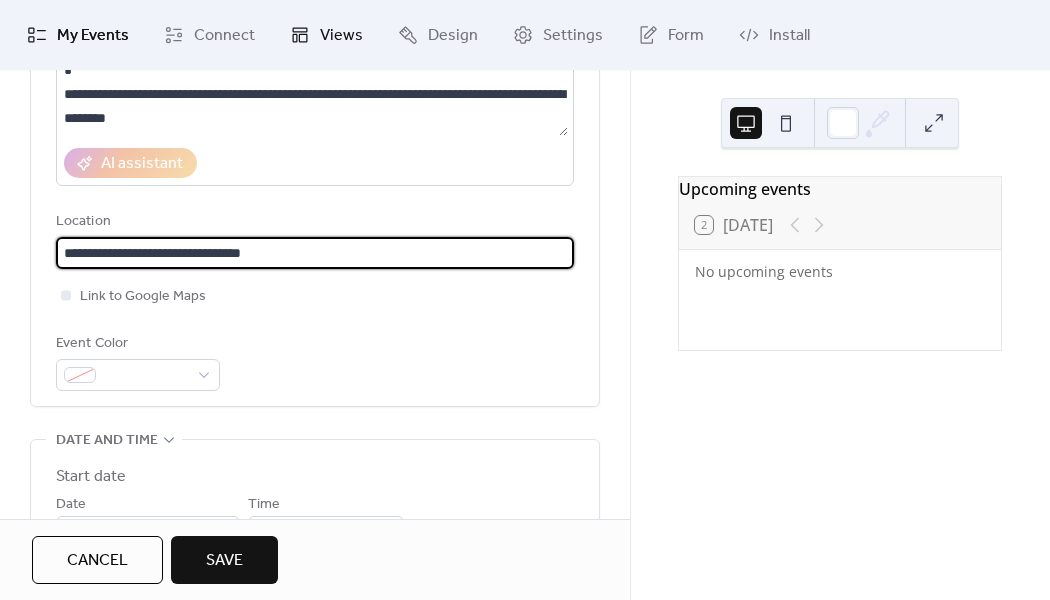 type on "**********" 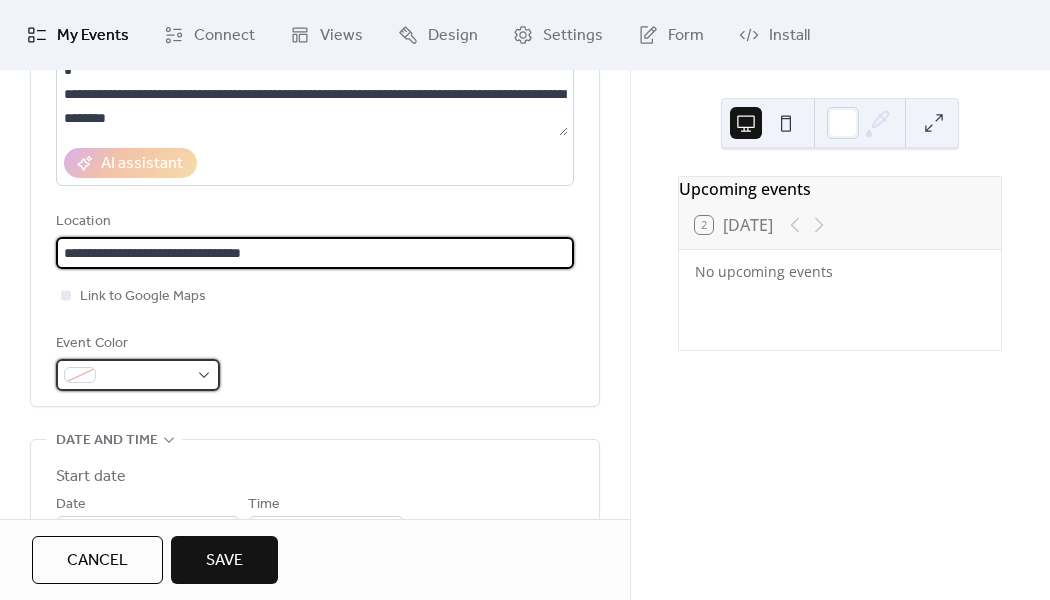 type 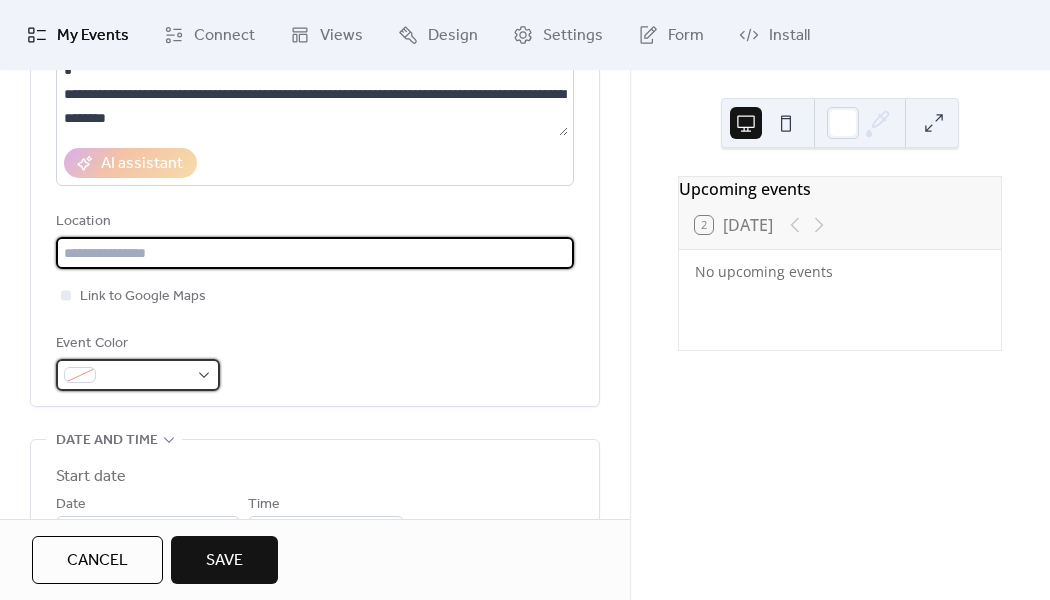 click at bounding box center [138, 375] 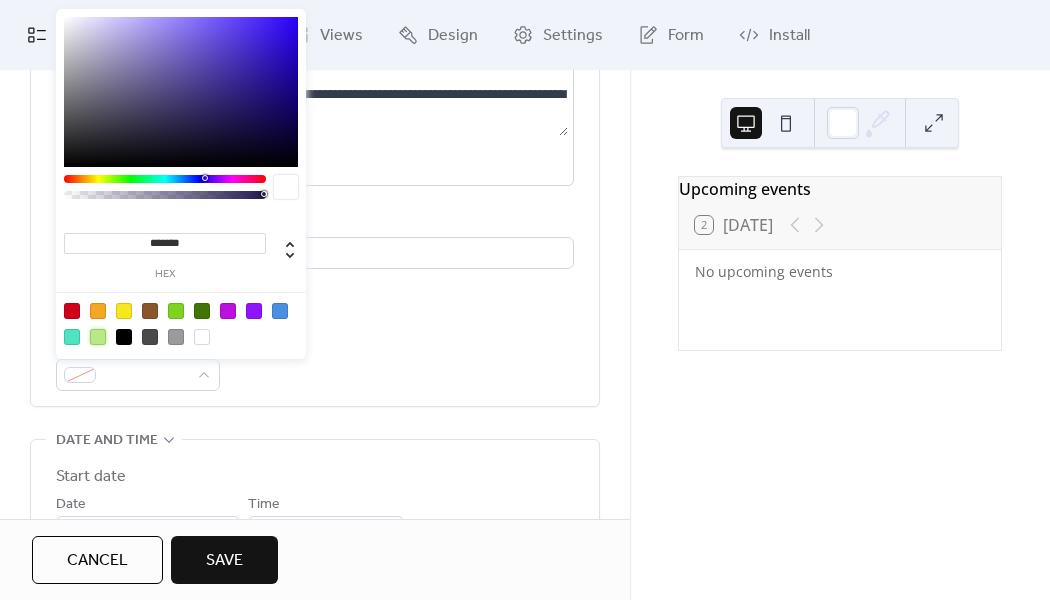 click at bounding box center (98, 337) 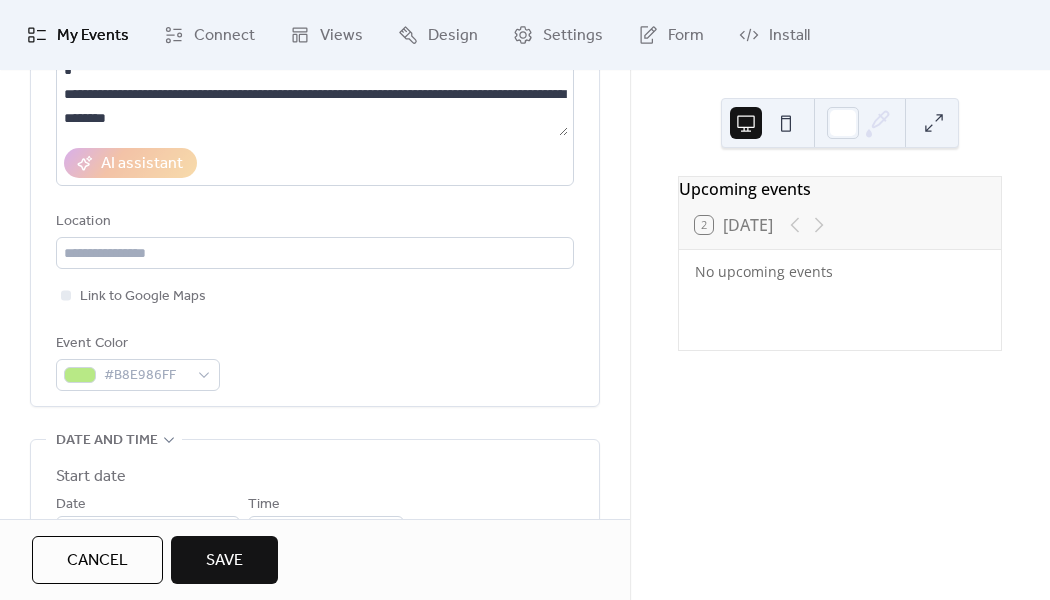 click on "Event Color #B8E986FF" at bounding box center [315, 361] 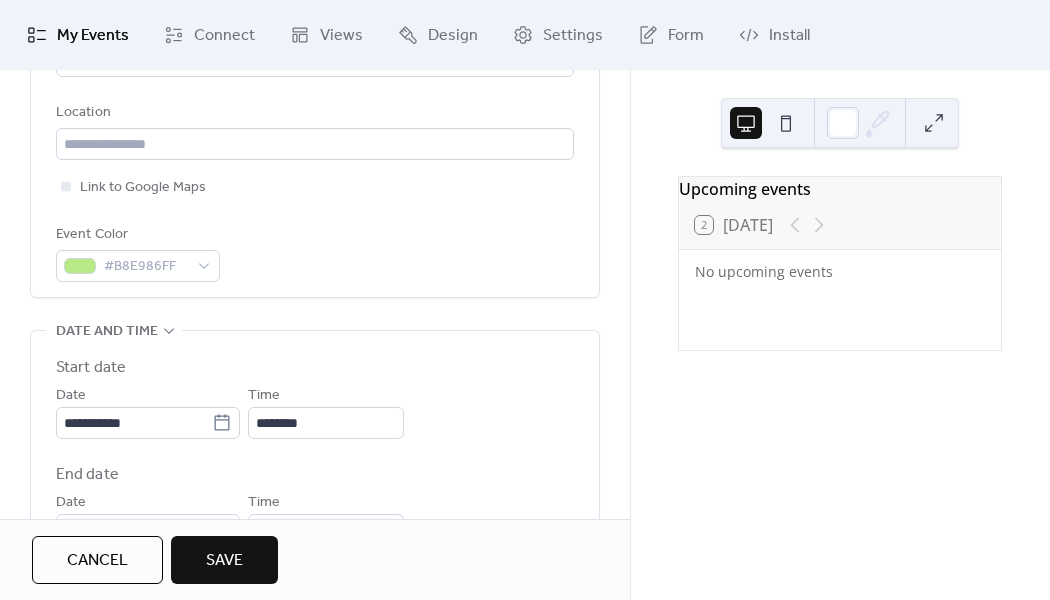 scroll, scrollTop: 433, scrollLeft: 0, axis: vertical 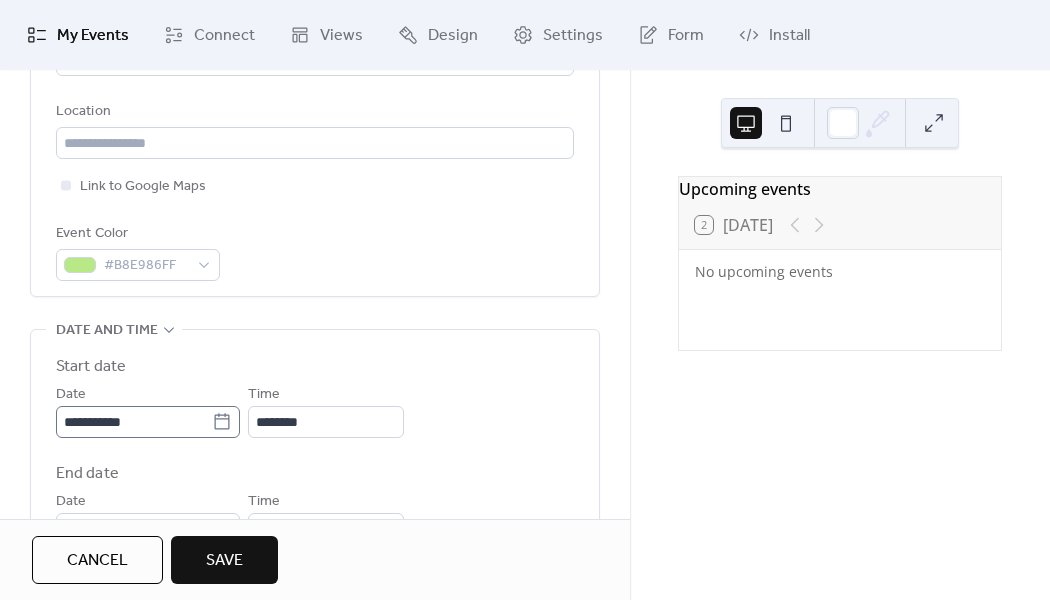 click 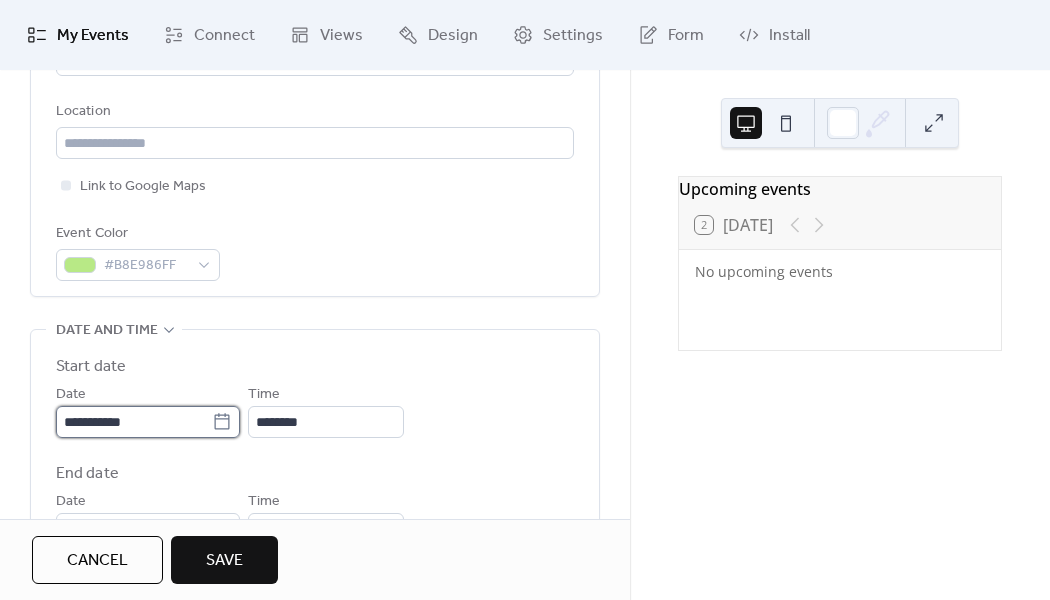 click on "**********" at bounding box center (134, 422) 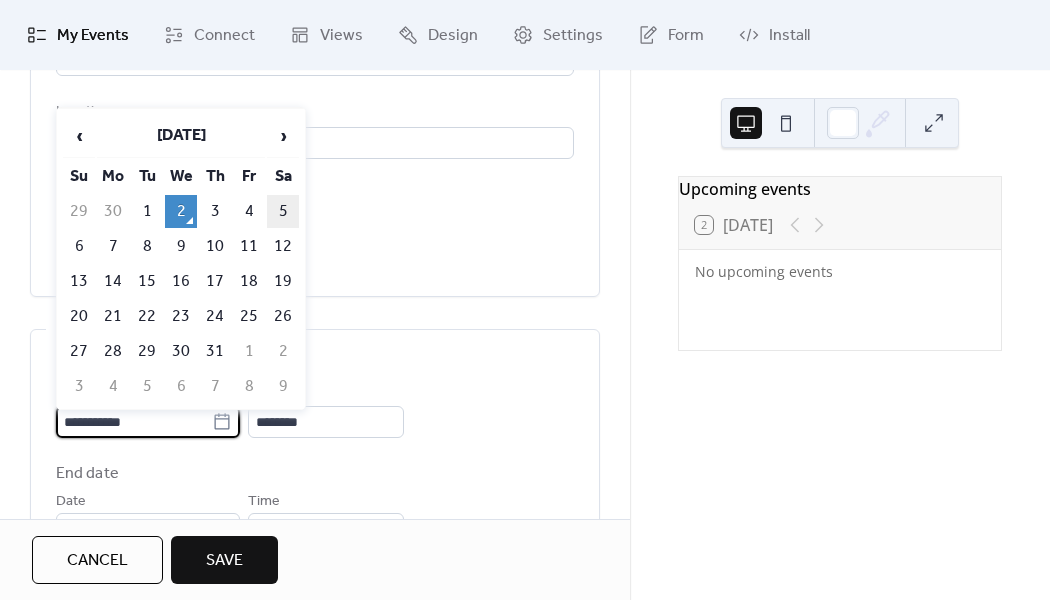 click on "5" at bounding box center (283, 211) 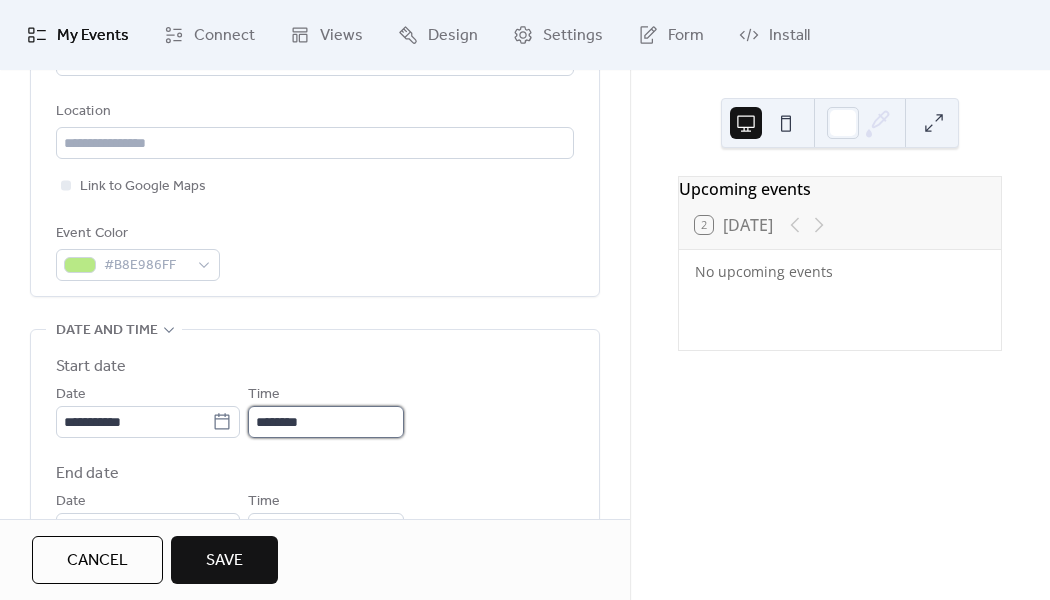 click on "********" at bounding box center [326, 422] 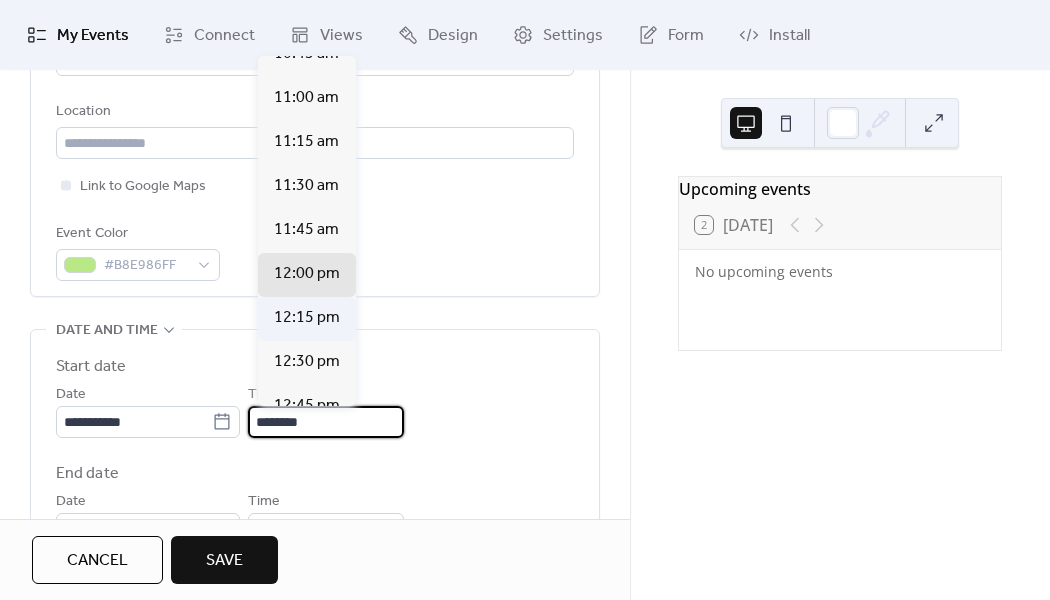 scroll, scrollTop: 1904, scrollLeft: 0, axis: vertical 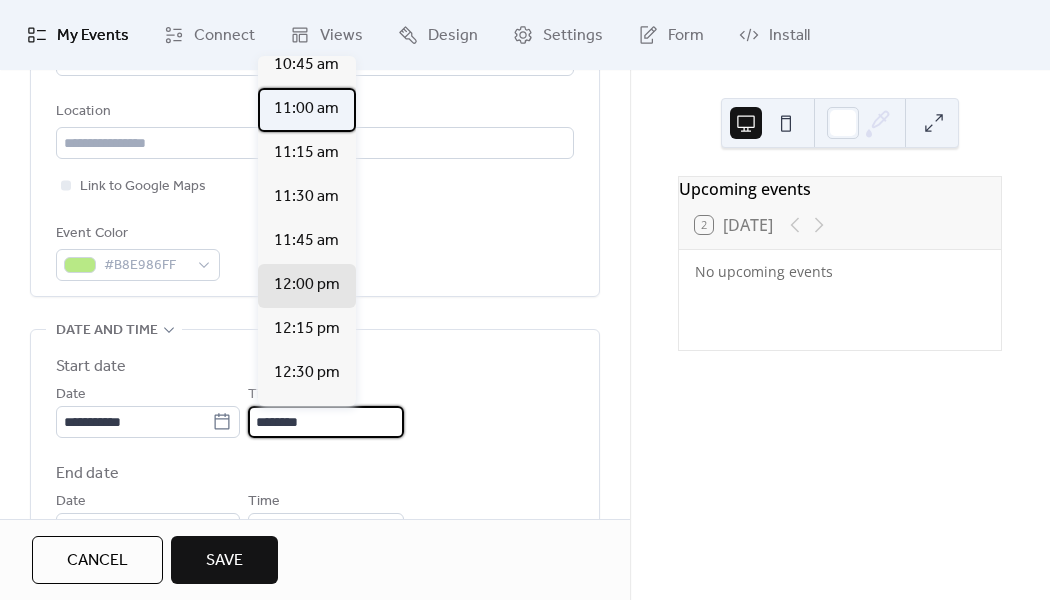 click on "11:00 am" at bounding box center (306, 109) 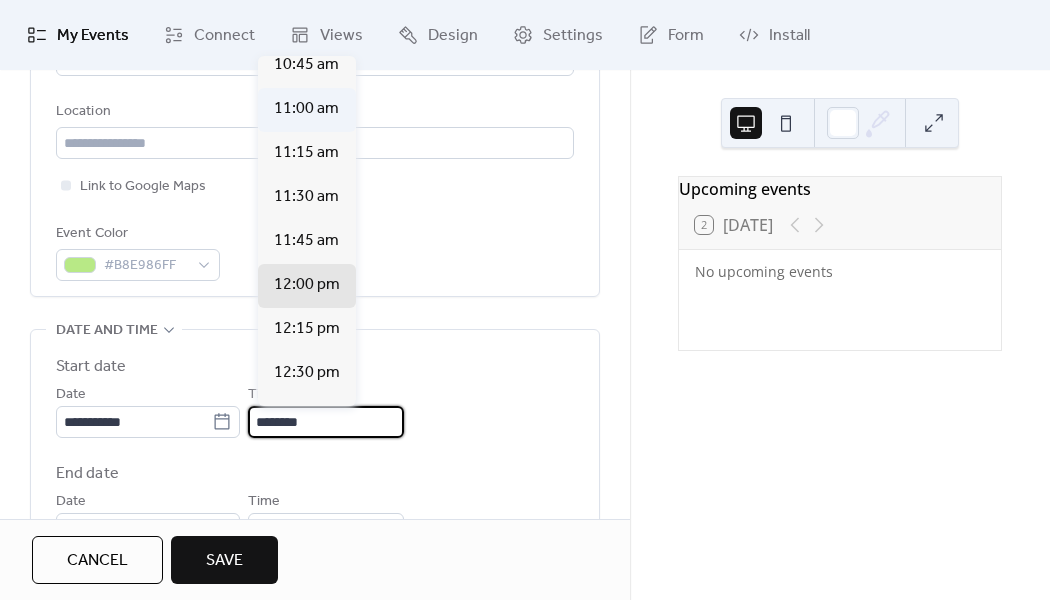 type on "********" 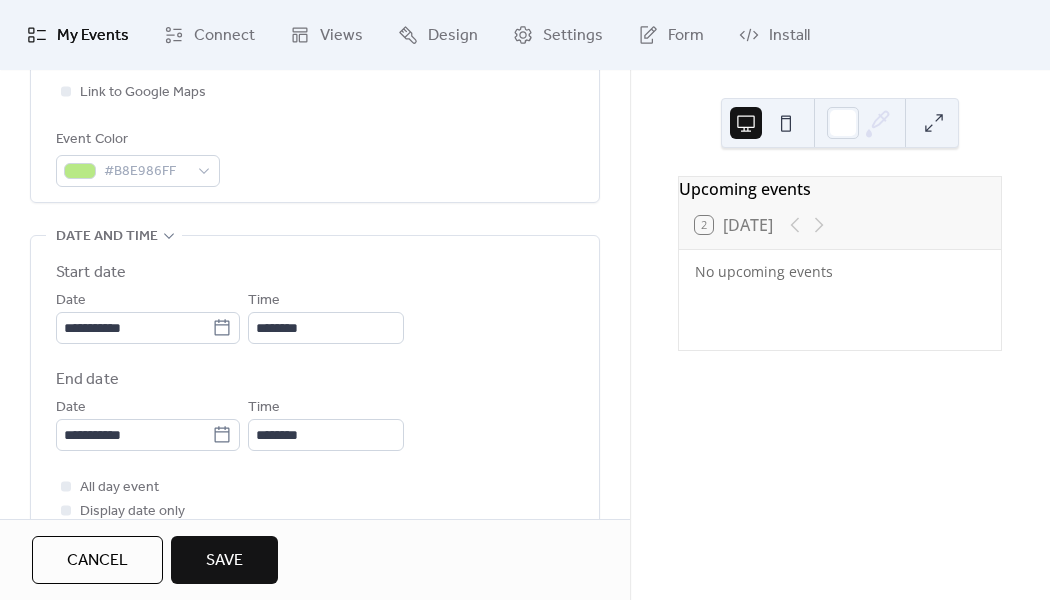 scroll, scrollTop: 534, scrollLeft: 0, axis: vertical 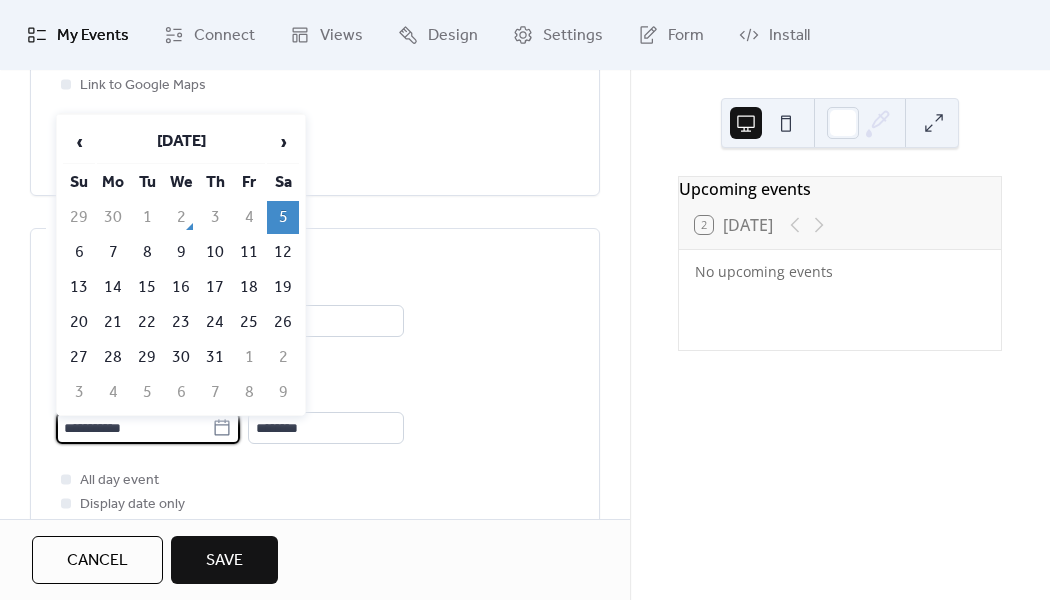 click on "**********" at bounding box center (134, 428) 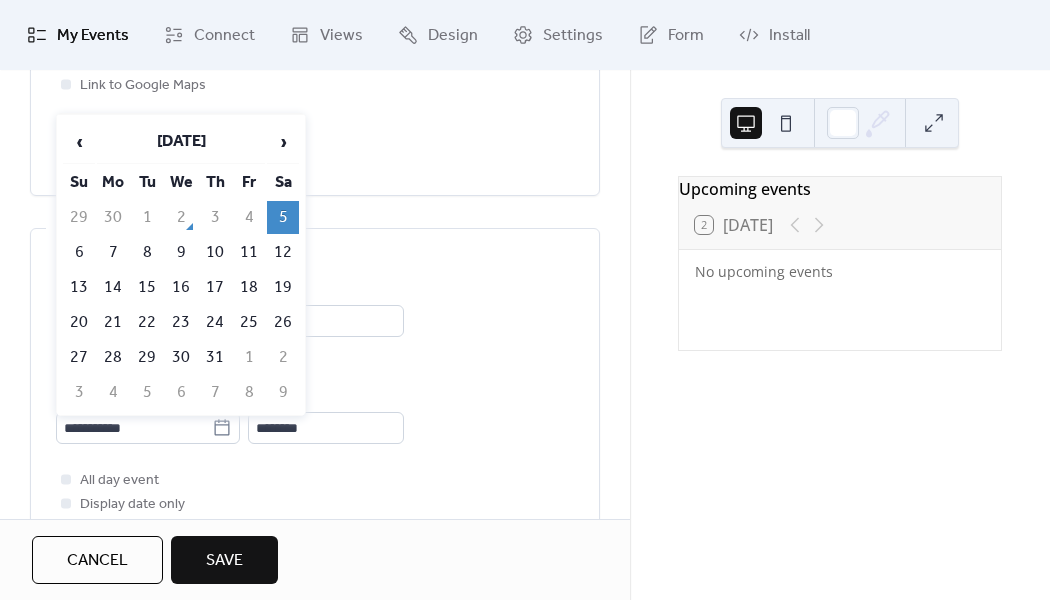 click on "5" at bounding box center (283, 217) 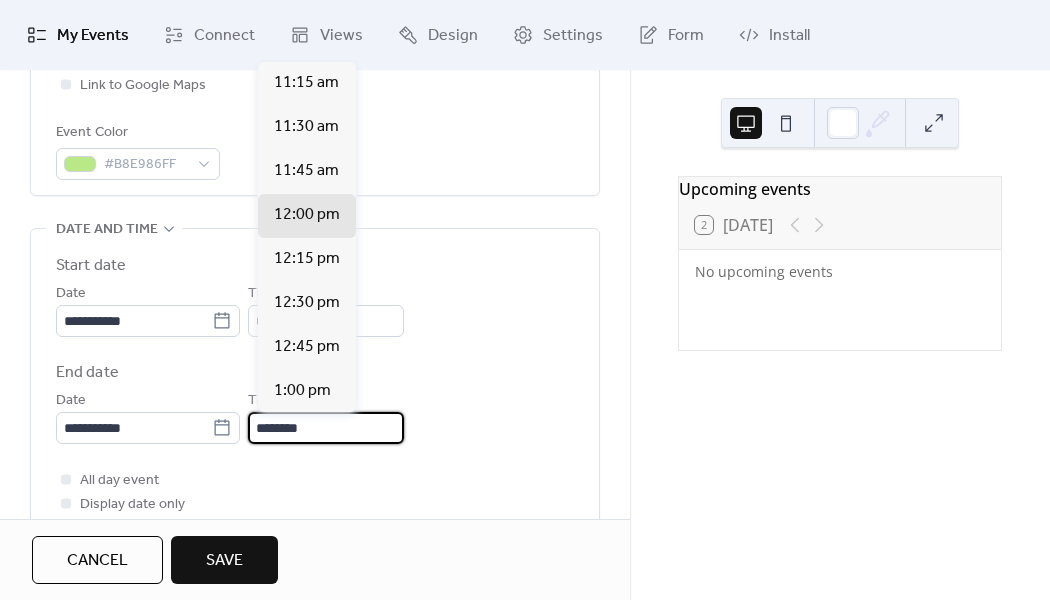 click on "********" at bounding box center [326, 428] 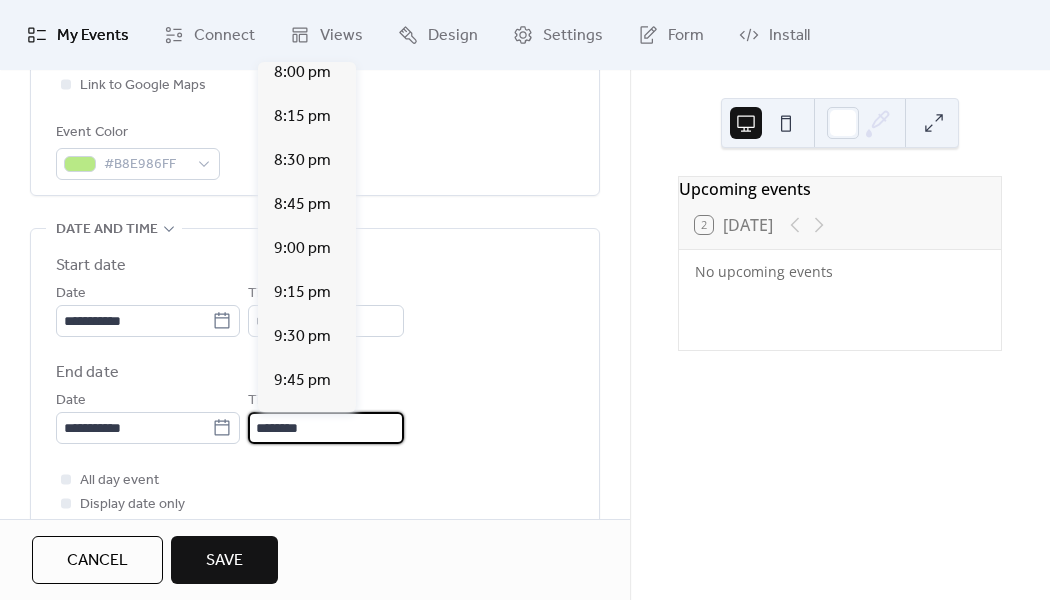 scroll, scrollTop: 1558, scrollLeft: 0, axis: vertical 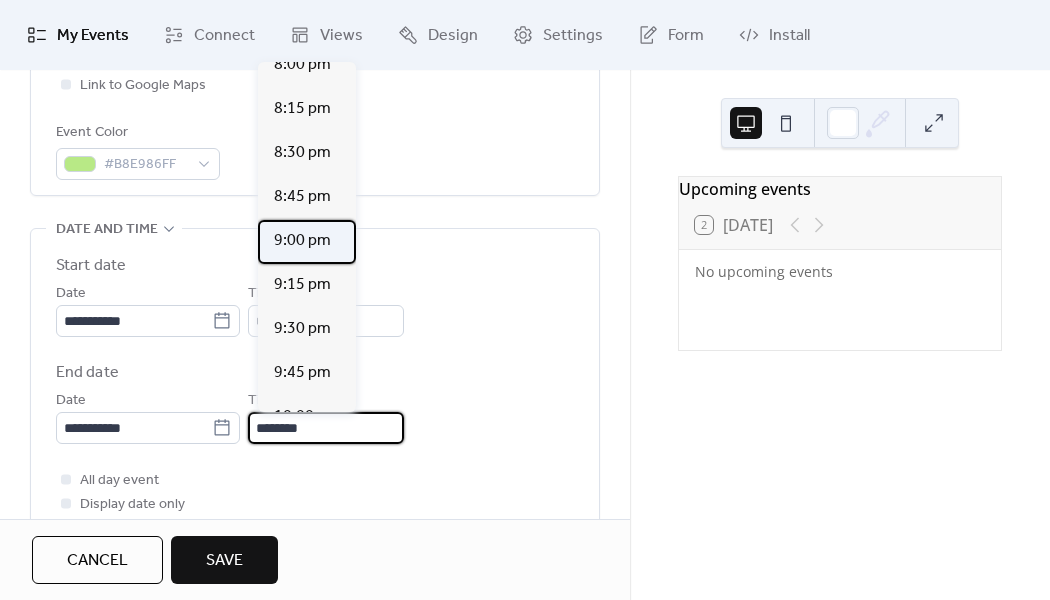 click on "9:00 pm" at bounding box center [302, 241] 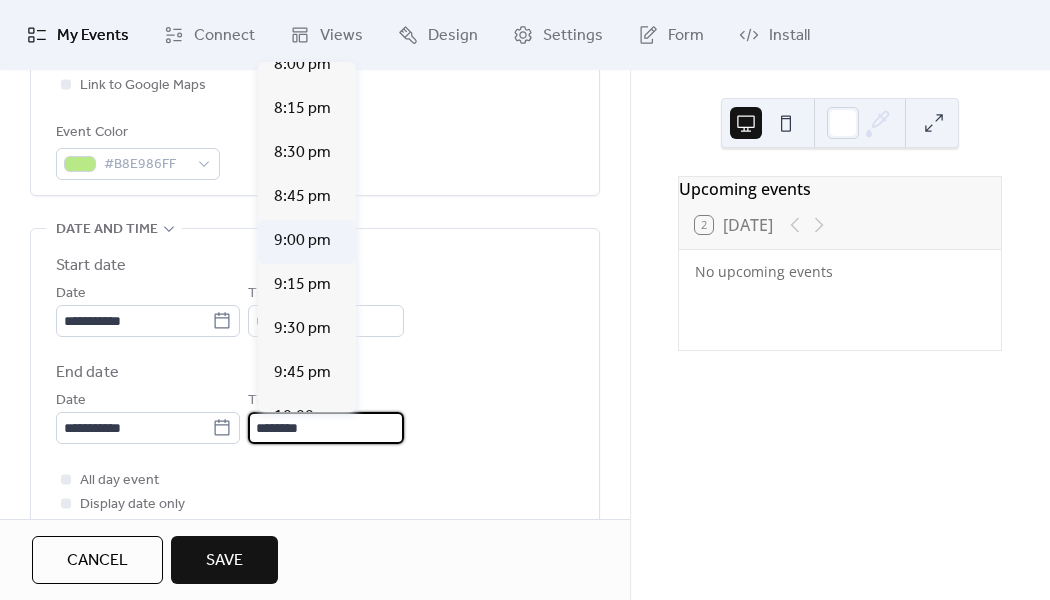 type on "*******" 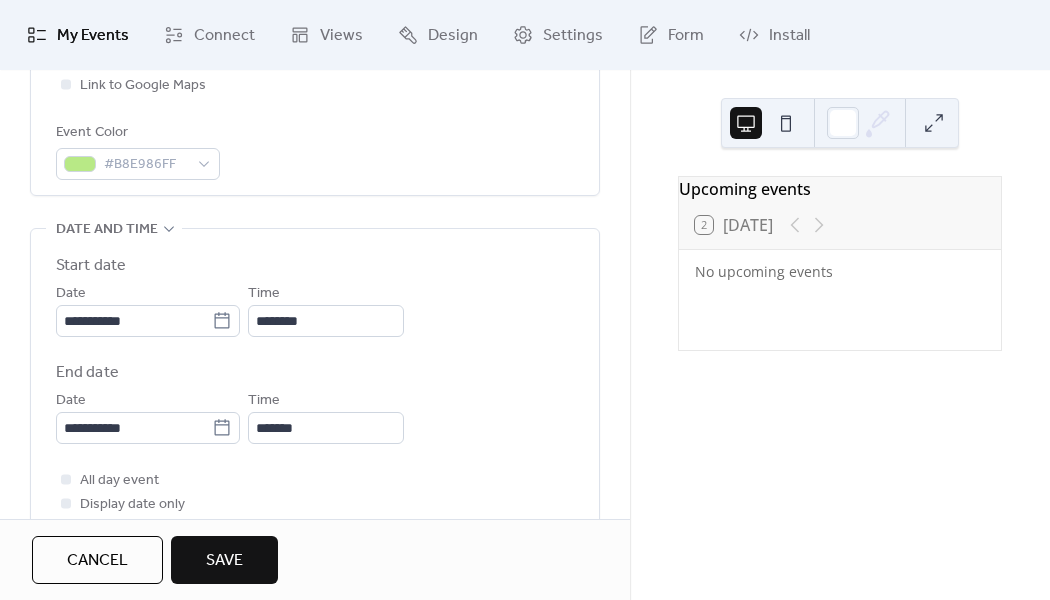 click on "**********" at bounding box center [315, 416] 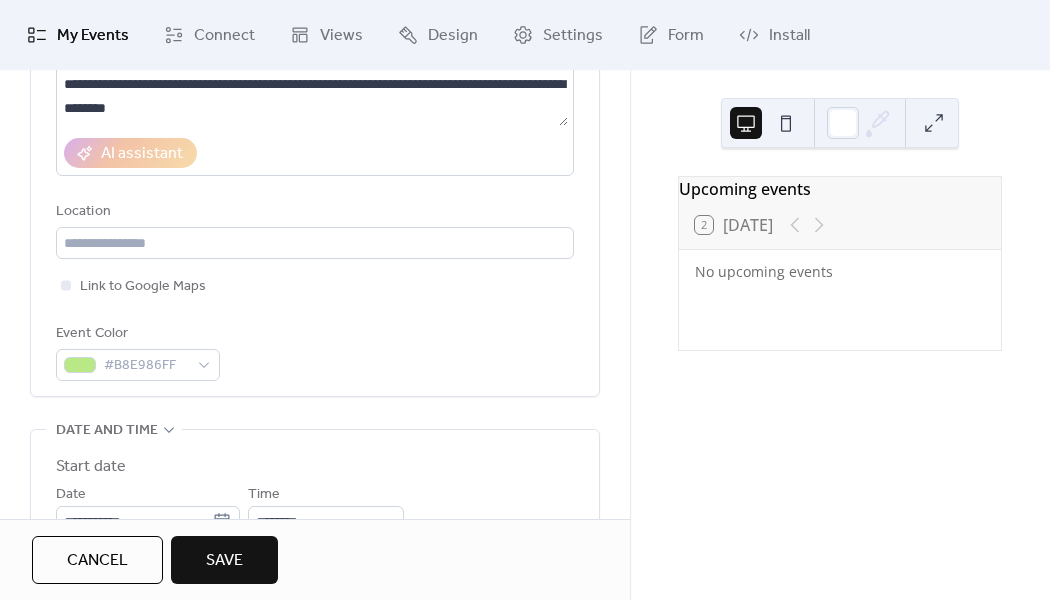 scroll, scrollTop: 49, scrollLeft: 0, axis: vertical 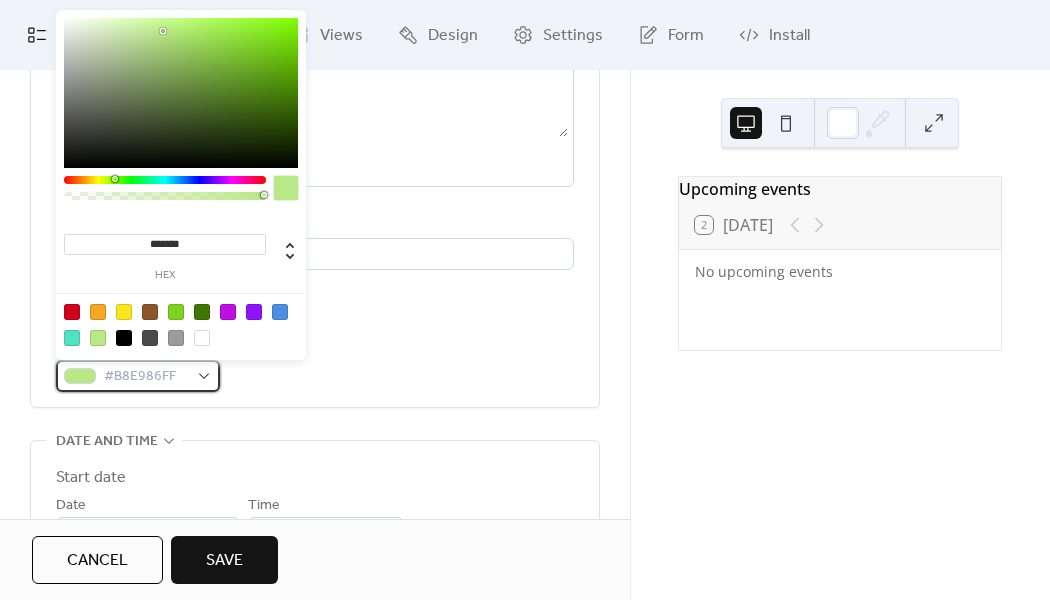 click on "#B8E986FF" at bounding box center (138, 376) 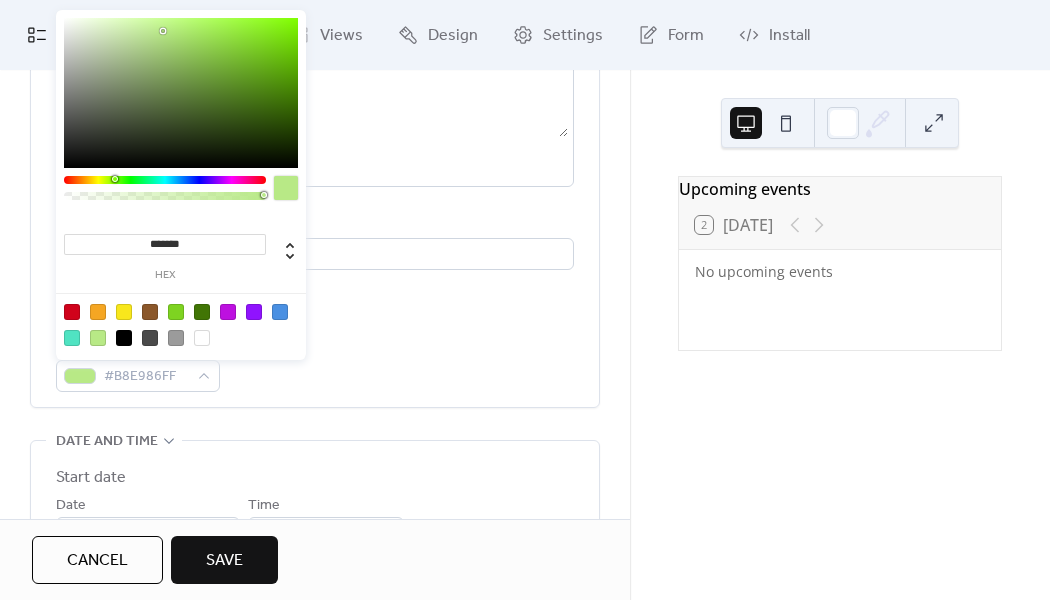 click at bounding box center [181, 93] 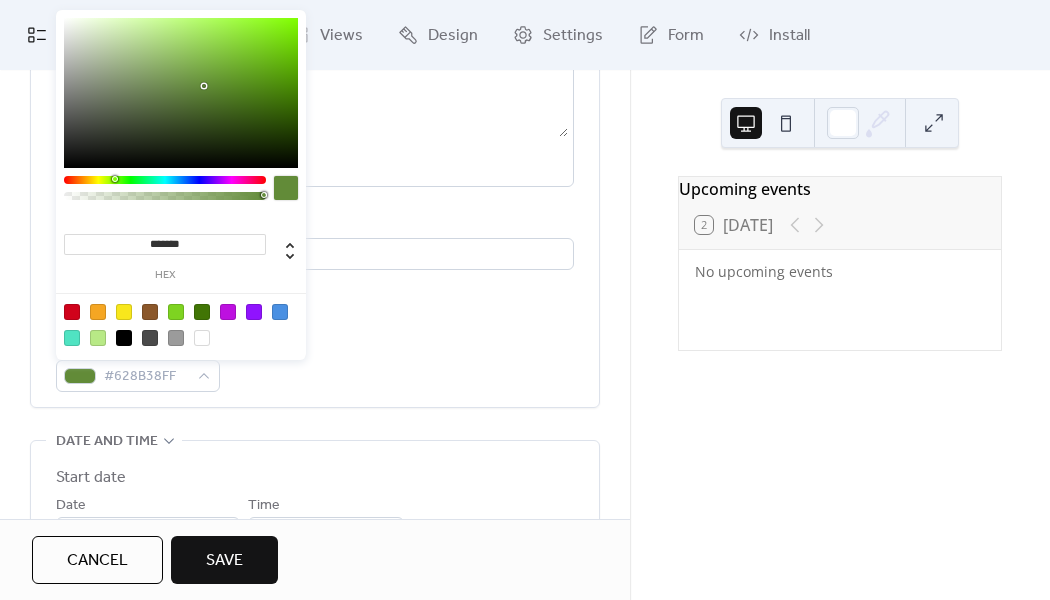click at bounding box center (181, 93) 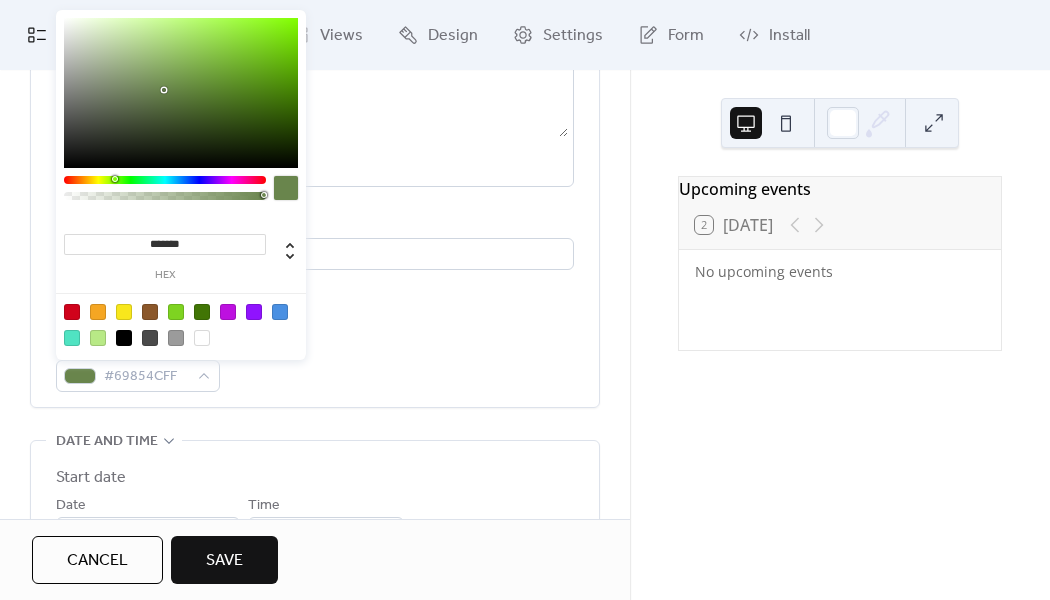 type on "*******" 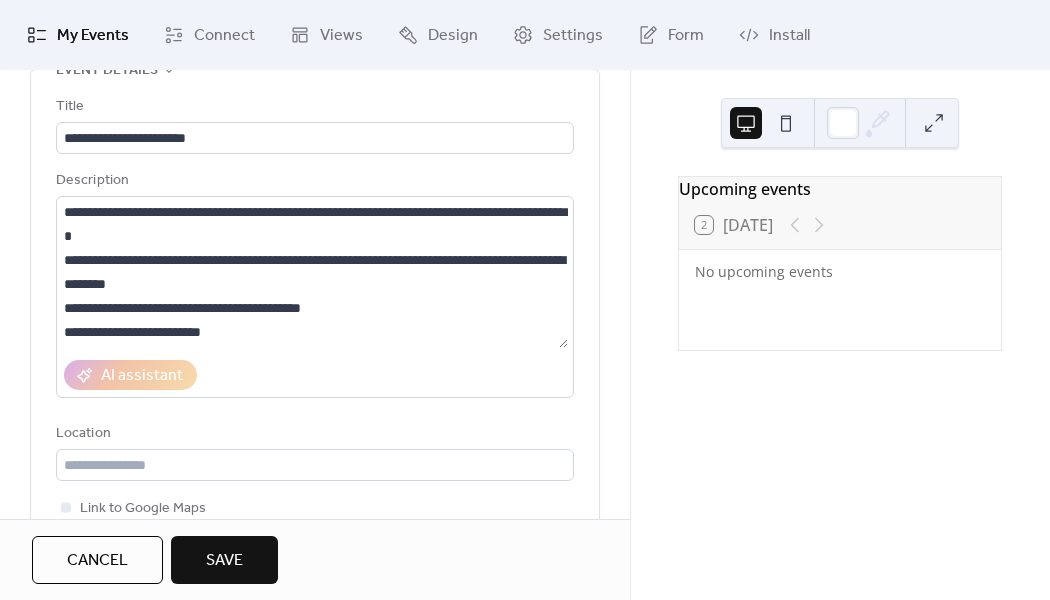 scroll, scrollTop: 12, scrollLeft: 0, axis: vertical 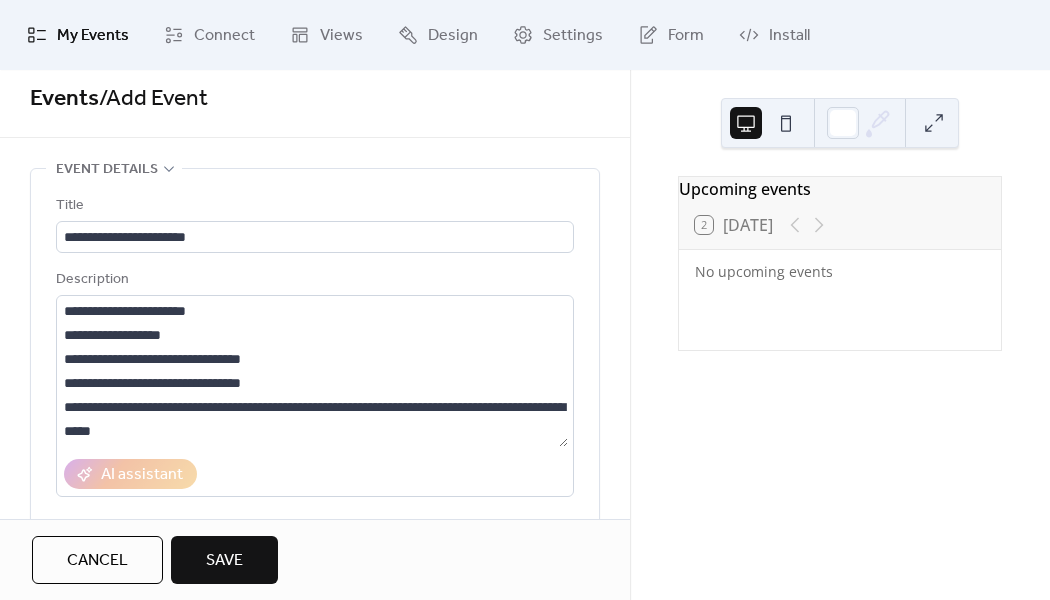 click on "Save" at bounding box center [224, 561] 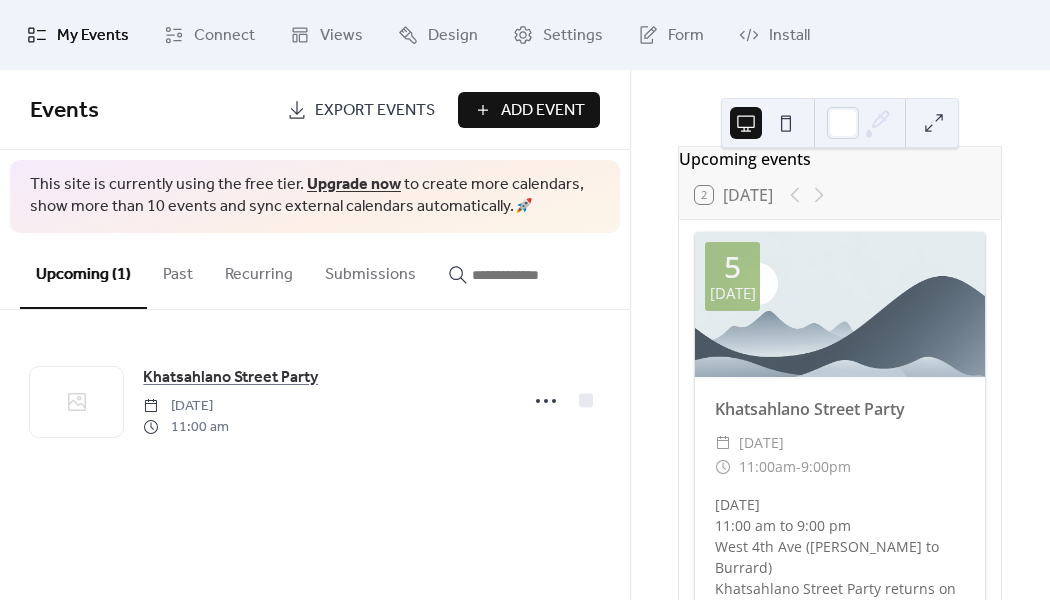 scroll, scrollTop: 0, scrollLeft: 0, axis: both 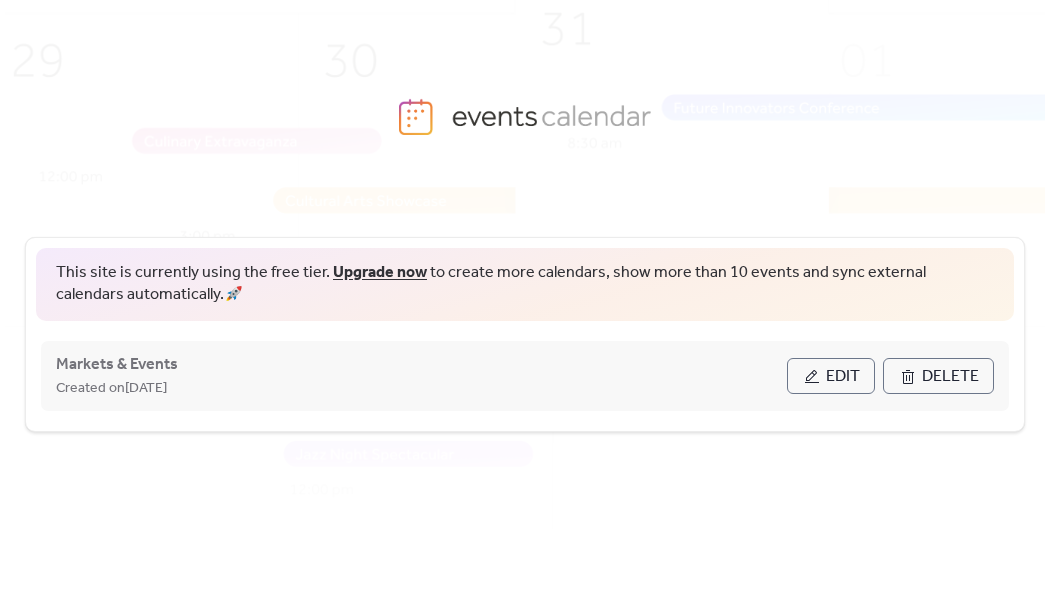 click on "Edit" at bounding box center [843, 377] 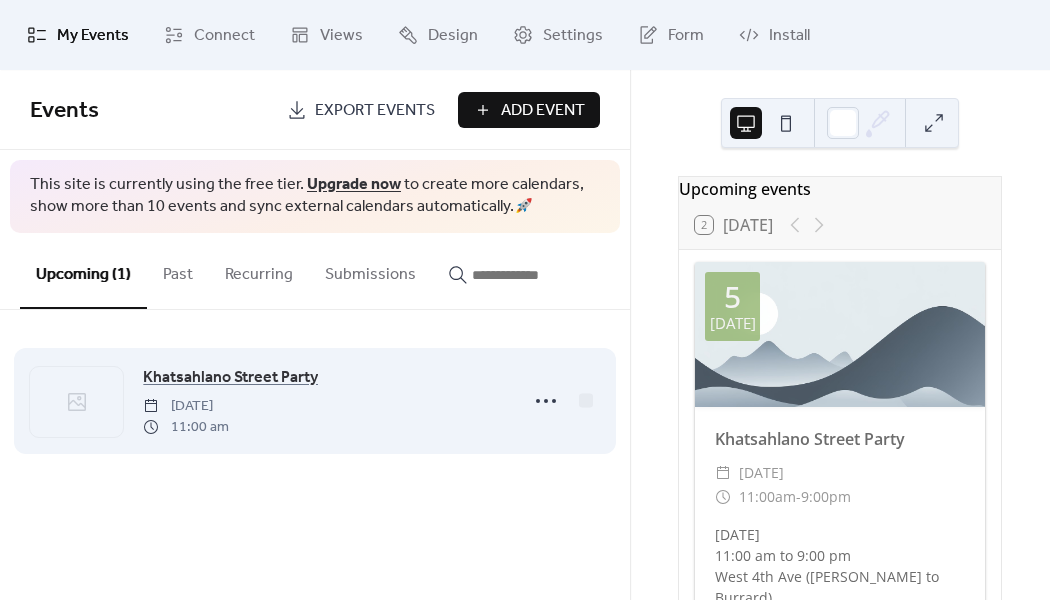 click at bounding box center [76, 402] 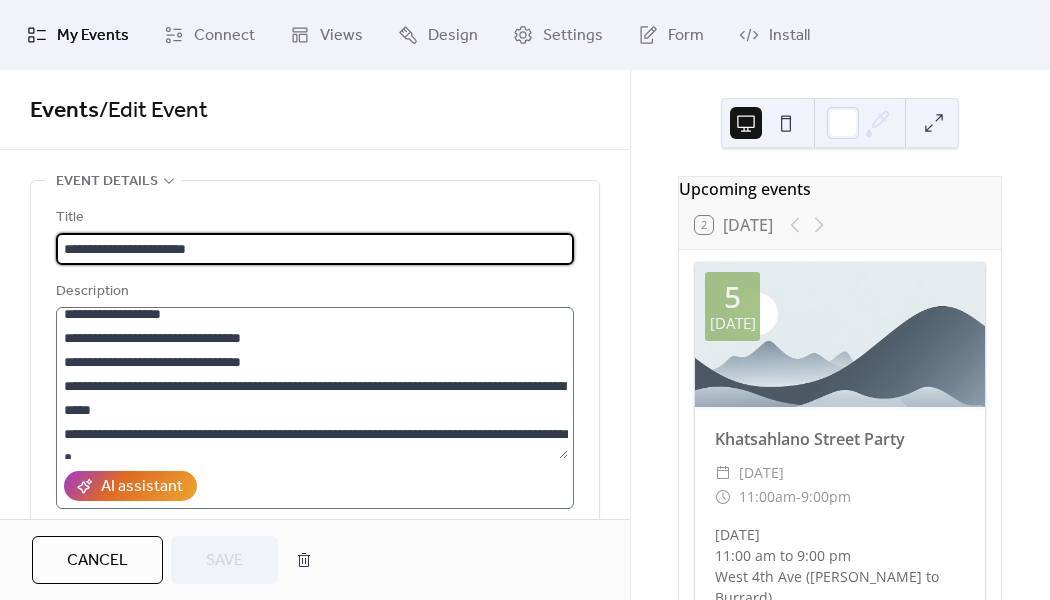 scroll, scrollTop: 0, scrollLeft: 0, axis: both 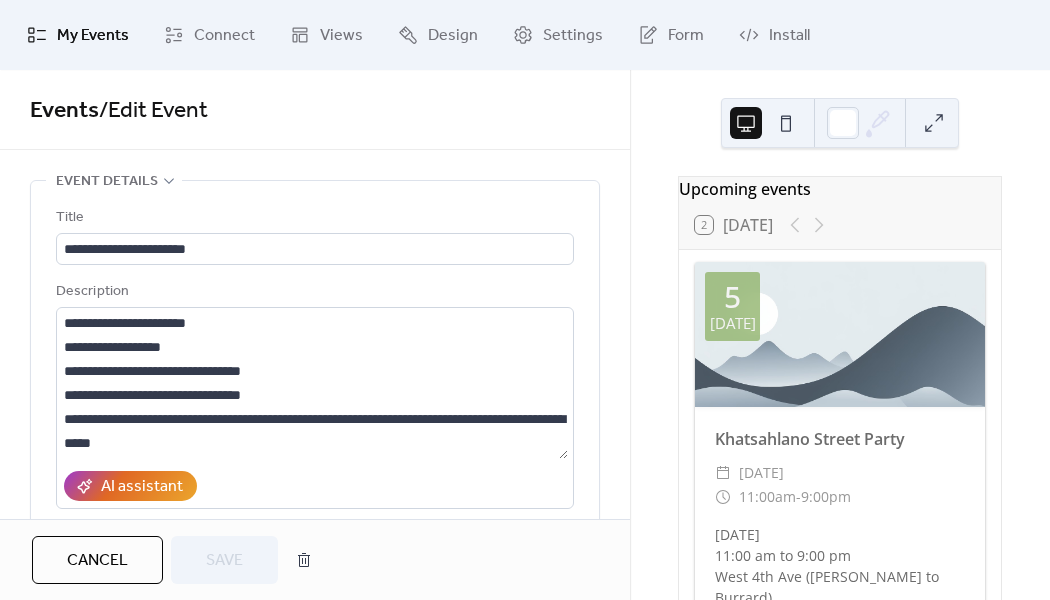 click at bounding box center (840, 334) 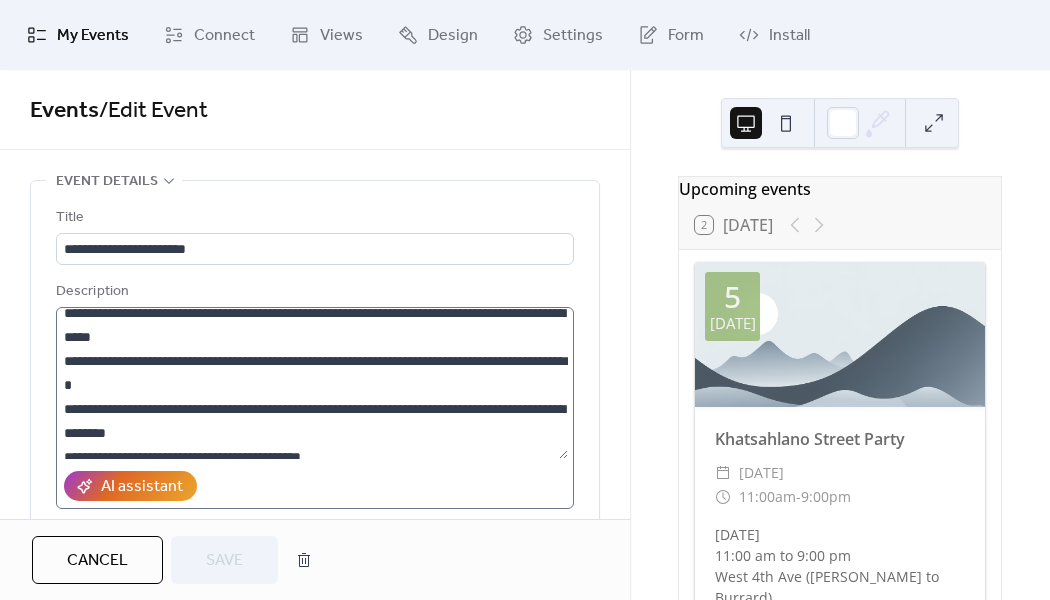 scroll, scrollTop: 144, scrollLeft: 0, axis: vertical 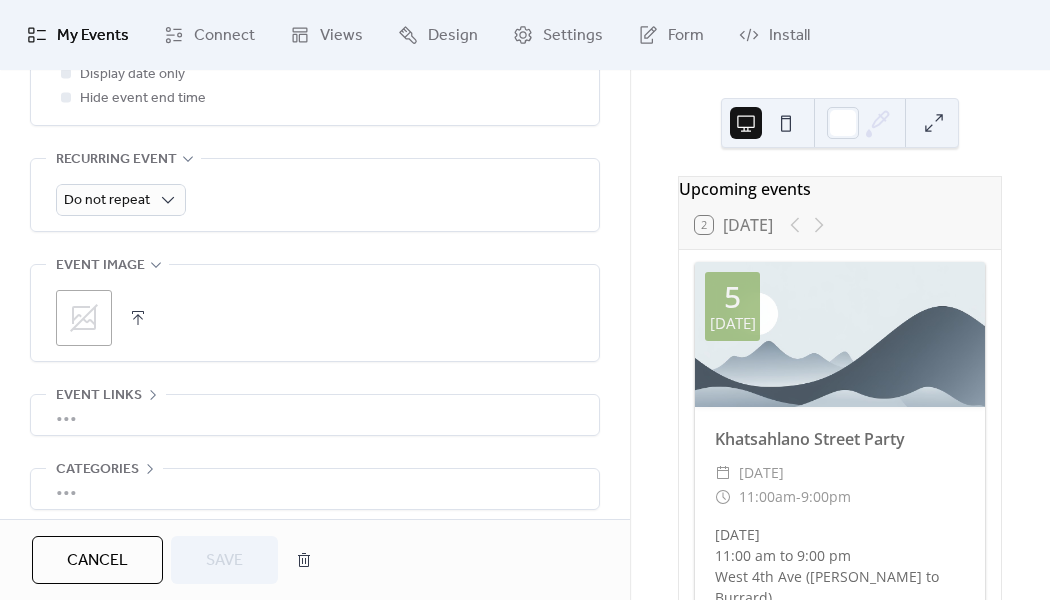 click 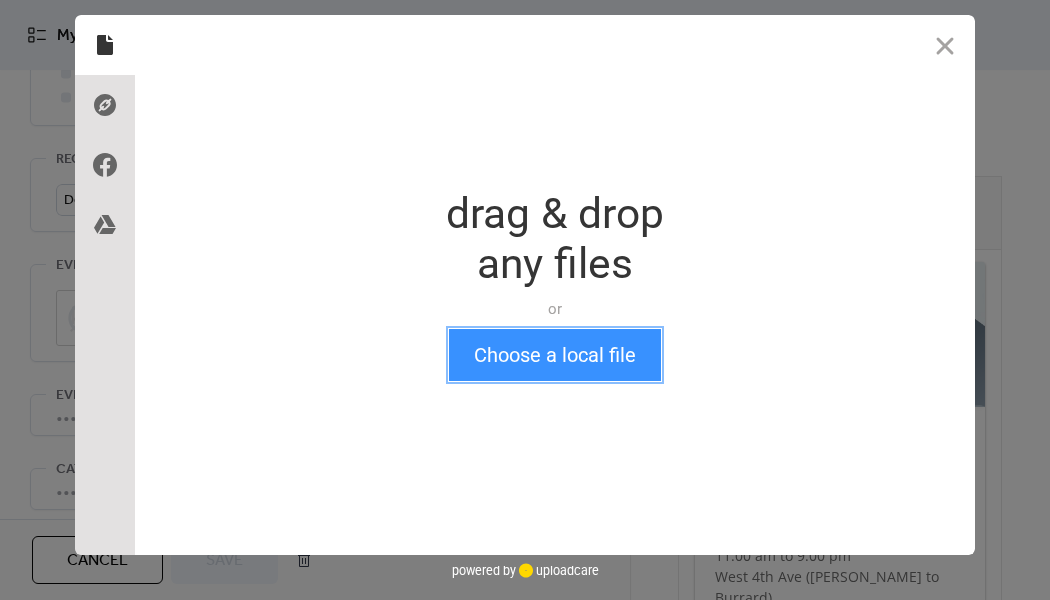 click on "Choose a local file" at bounding box center (555, 355) 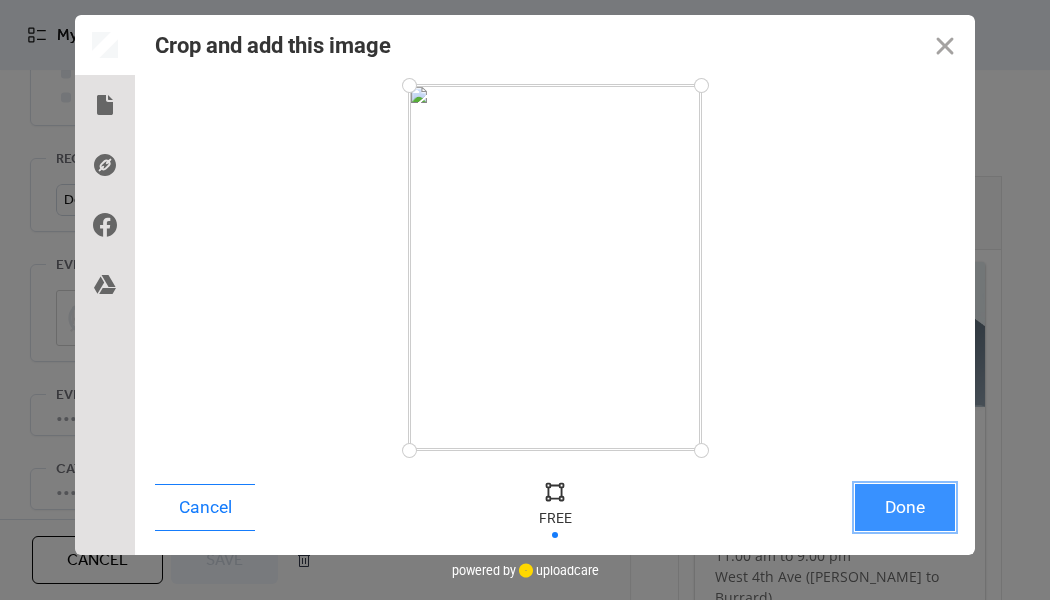 click on "Done" at bounding box center [905, 507] 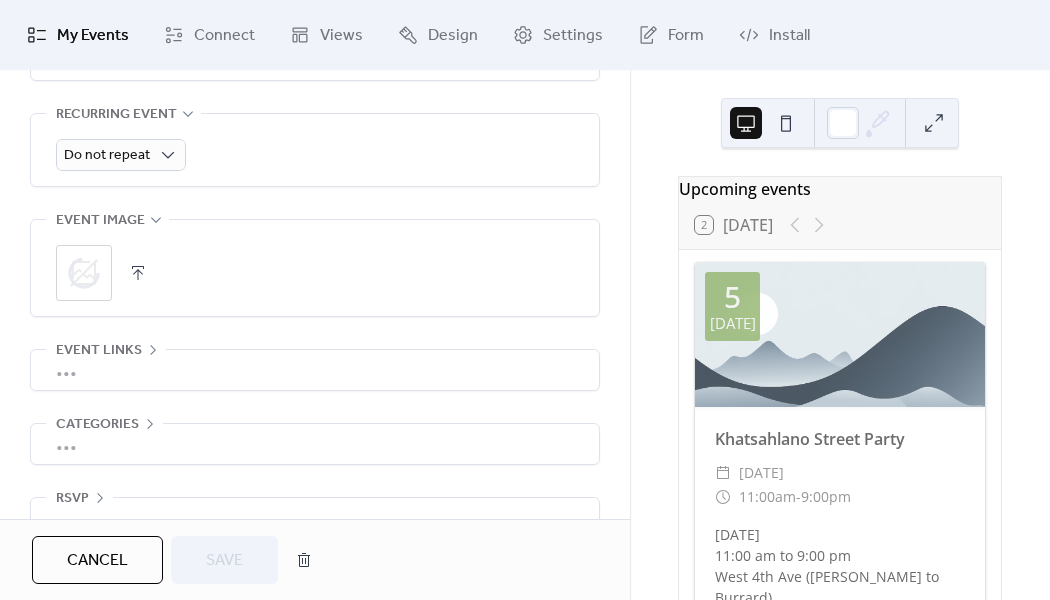scroll, scrollTop: 1053, scrollLeft: 0, axis: vertical 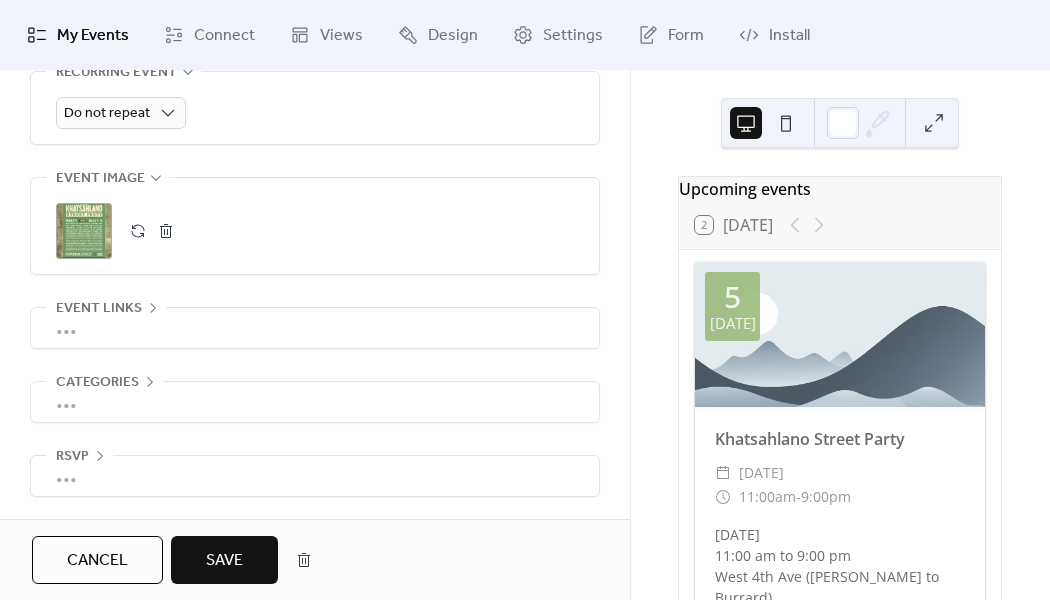 click on "•••" at bounding box center [315, 328] 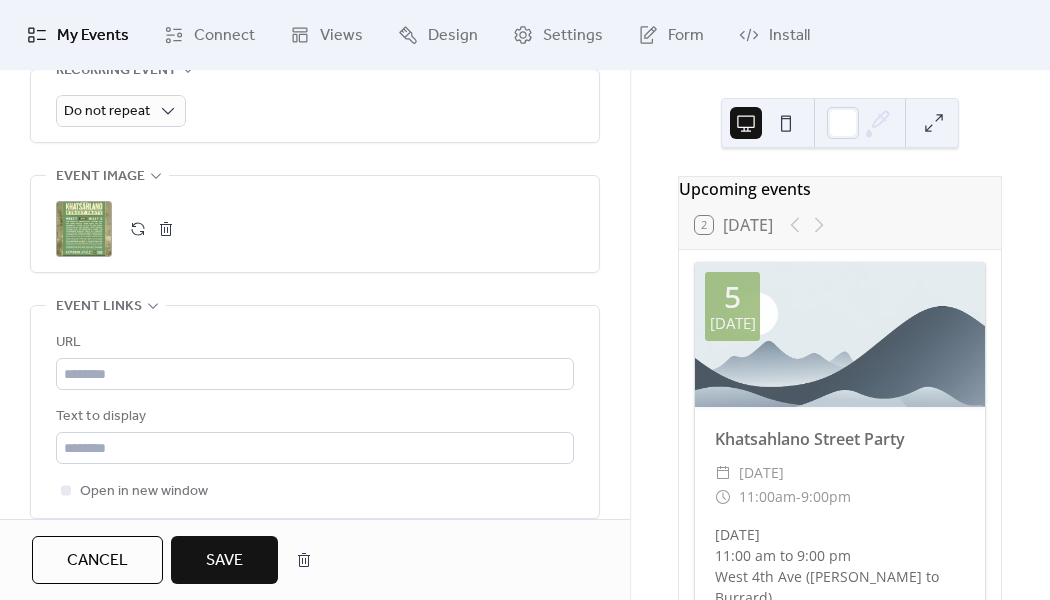 scroll, scrollTop: 1053, scrollLeft: 0, axis: vertical 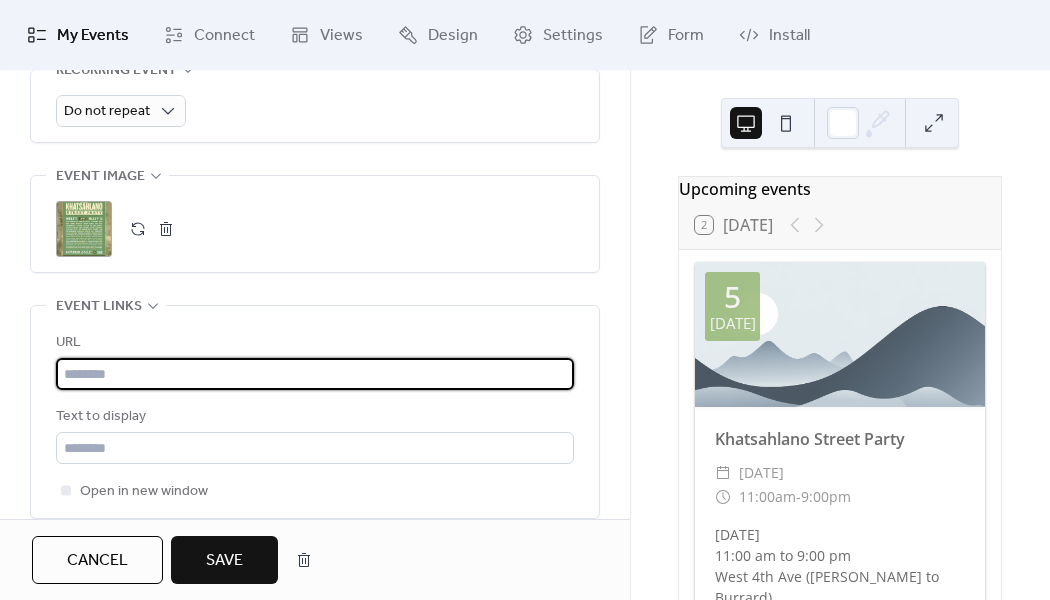 click at bounding box center [315, 374] 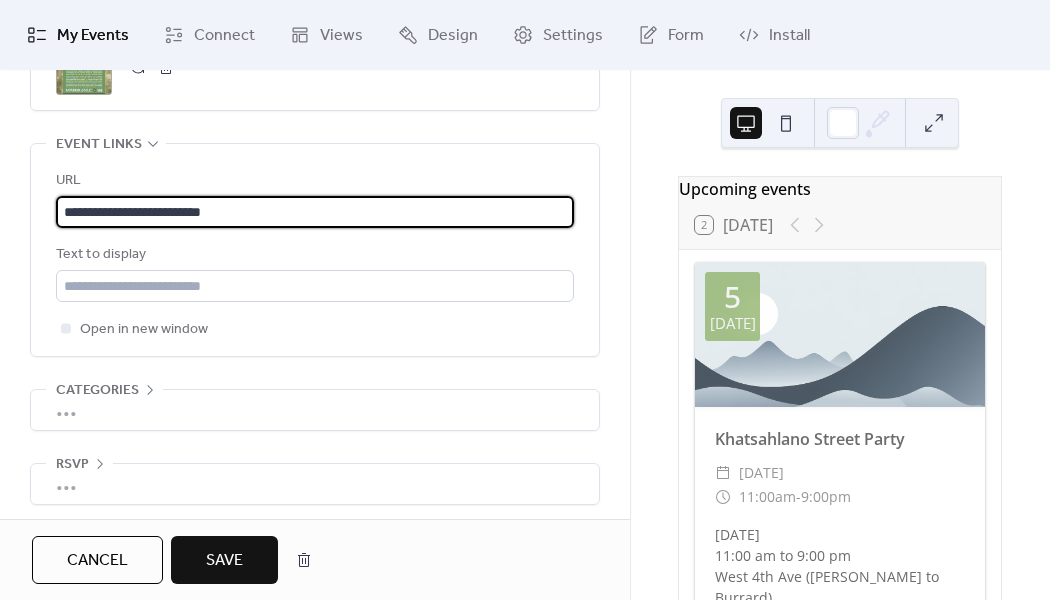 scroll, scrollTop: 1225, scrollLeft: 0, axis: vertical 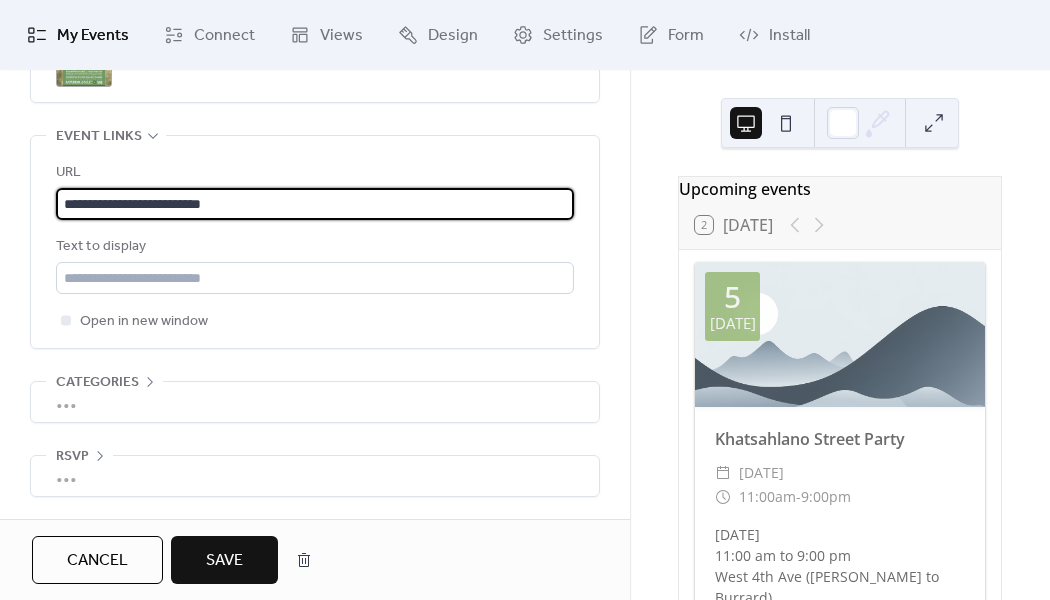 type on "**********" 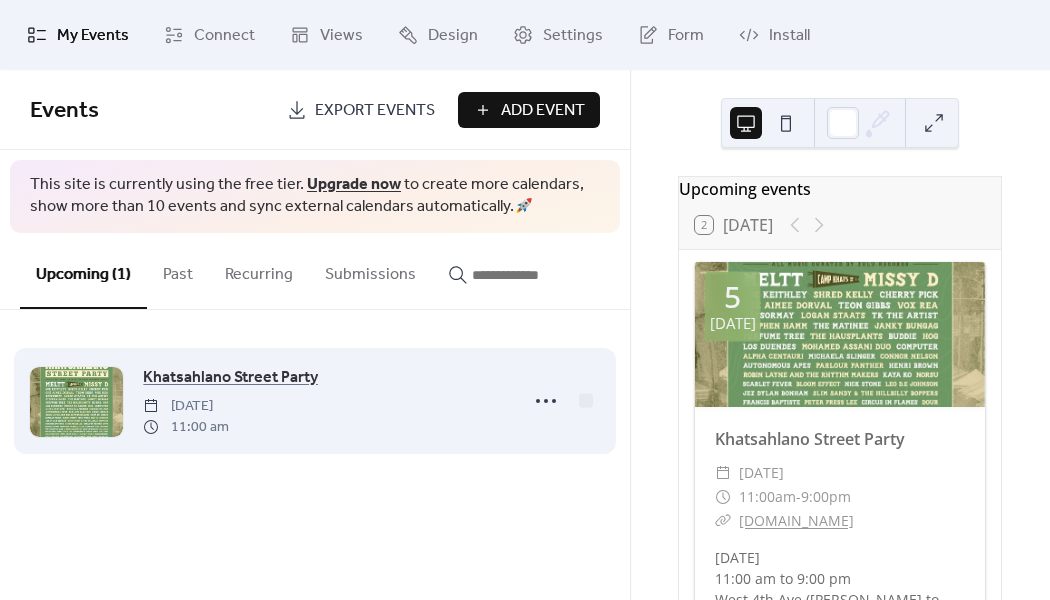 click on "Khatsahlano Street Party Saturday, July 5, 2025 11:00 am" at bounding box center [324, 401] 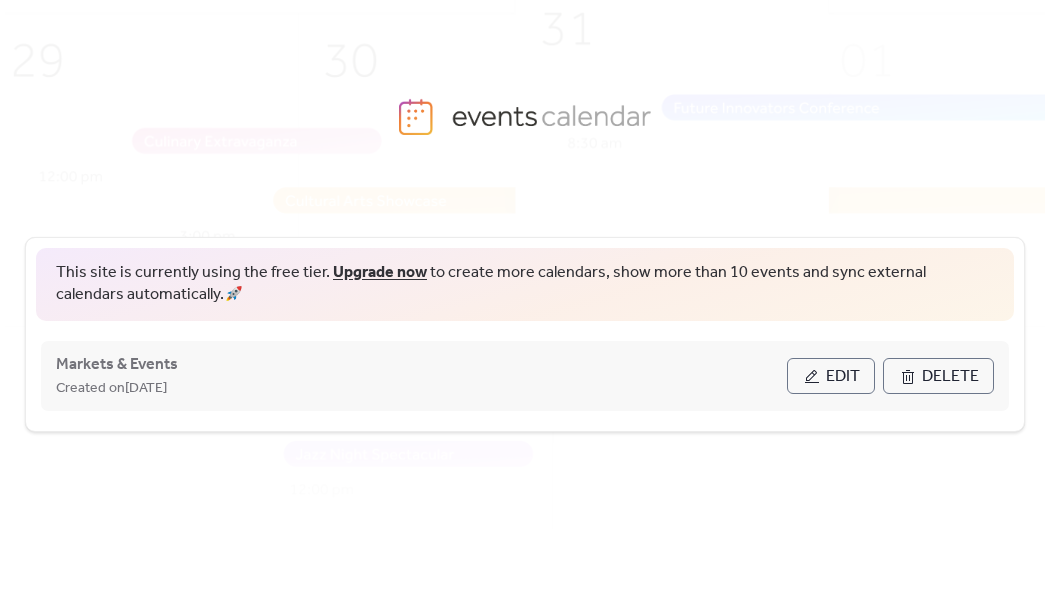 click on "Edit" at bounding box center (843, 377) 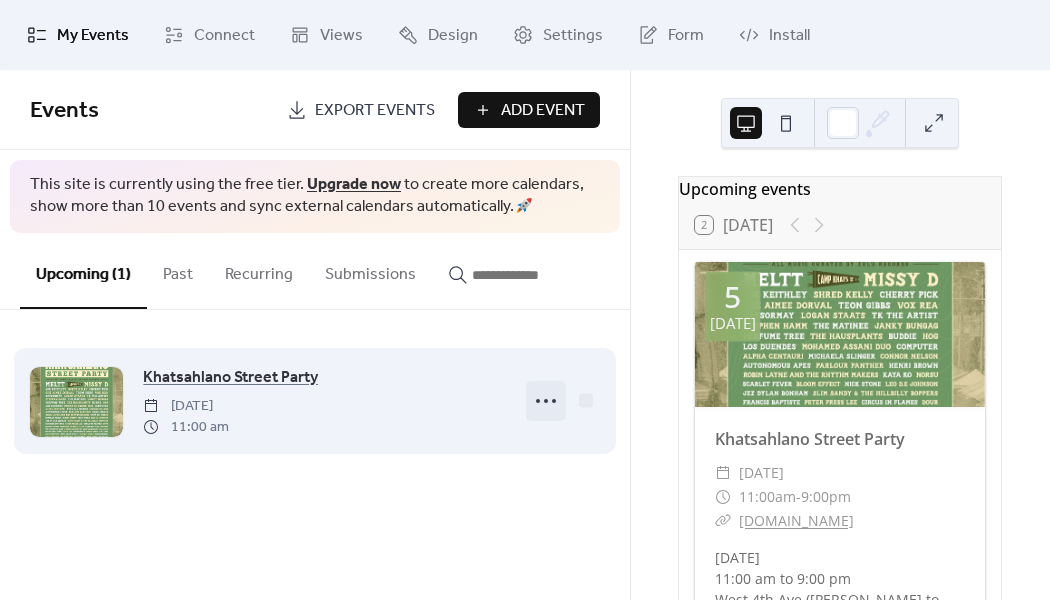 click 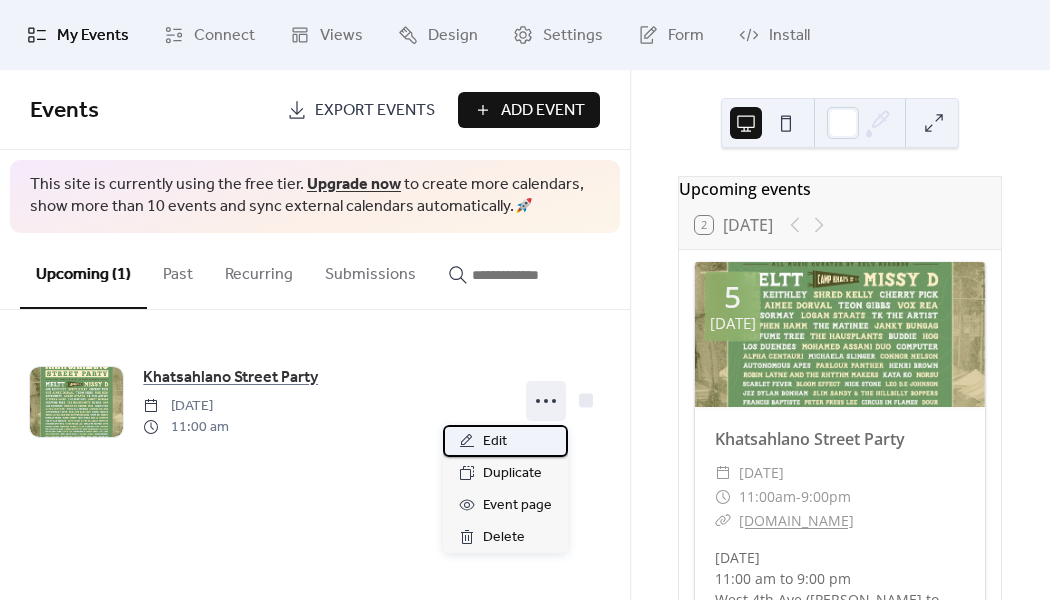 click on "Edit" at bounding box center (495, 442) 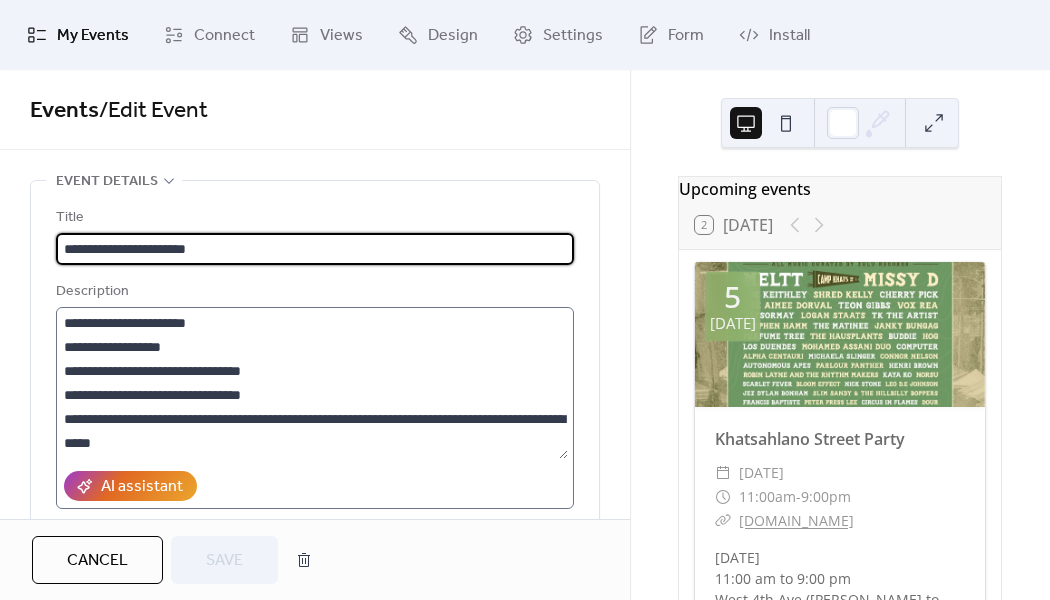 scroll, scrollTop: 144, scrollLeft: 0, axis: vertical 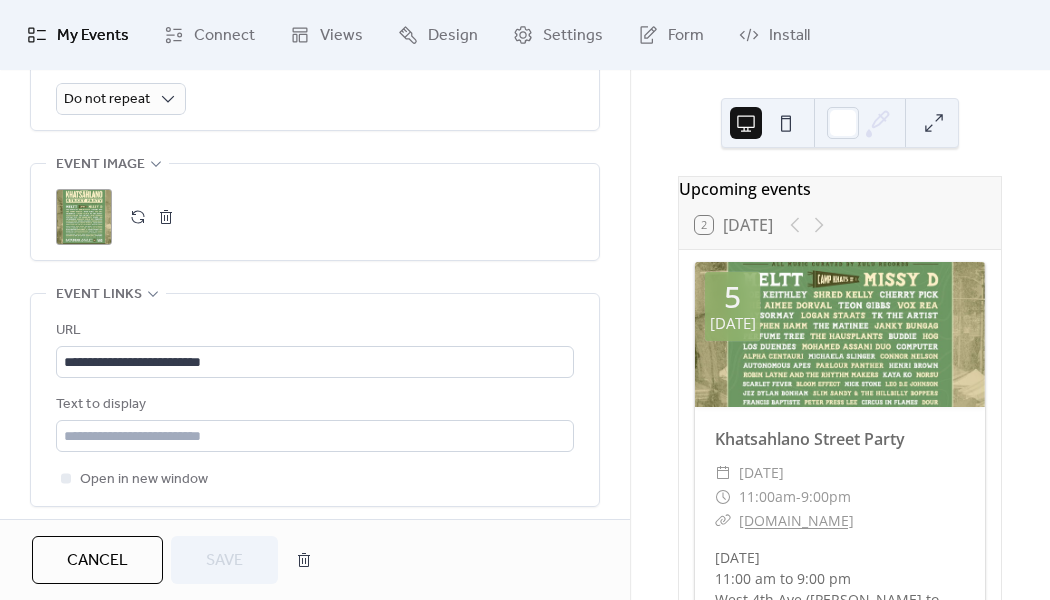 click at bounding box center [166, 217] 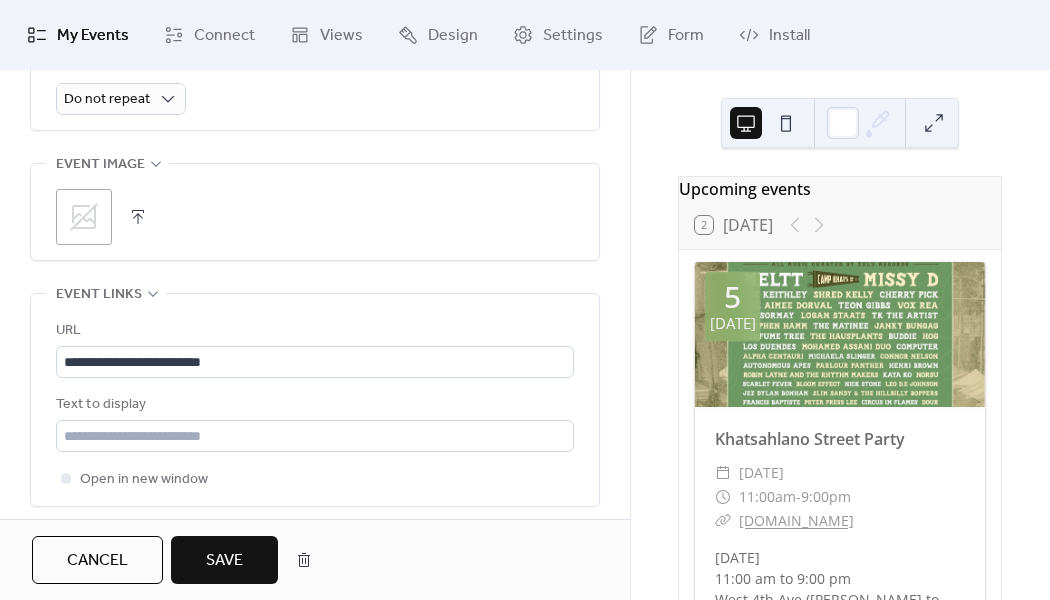 click 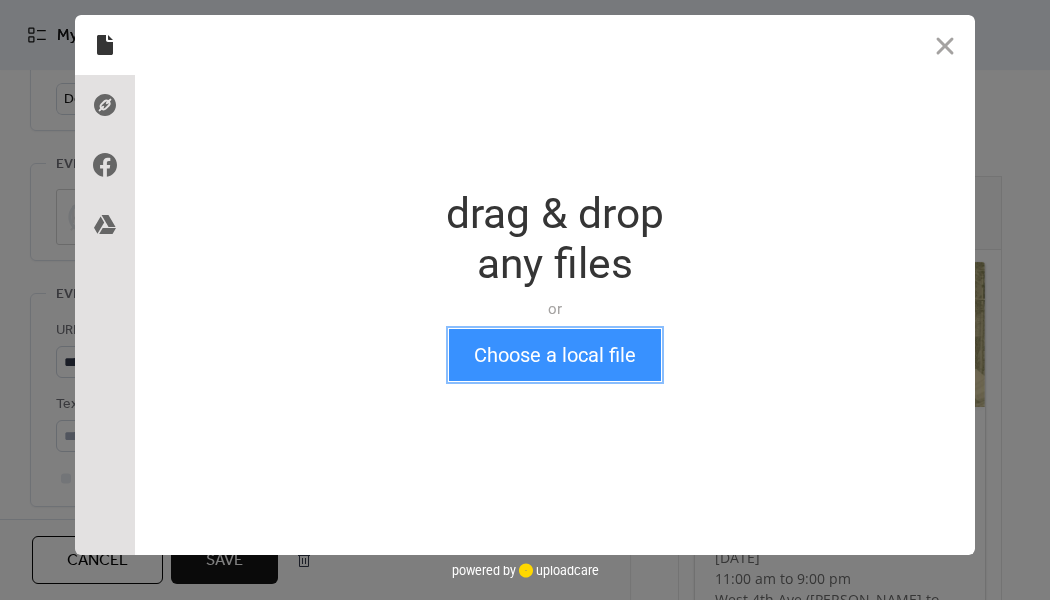 click on "Choose a local file" at bounding box center [555, 355] 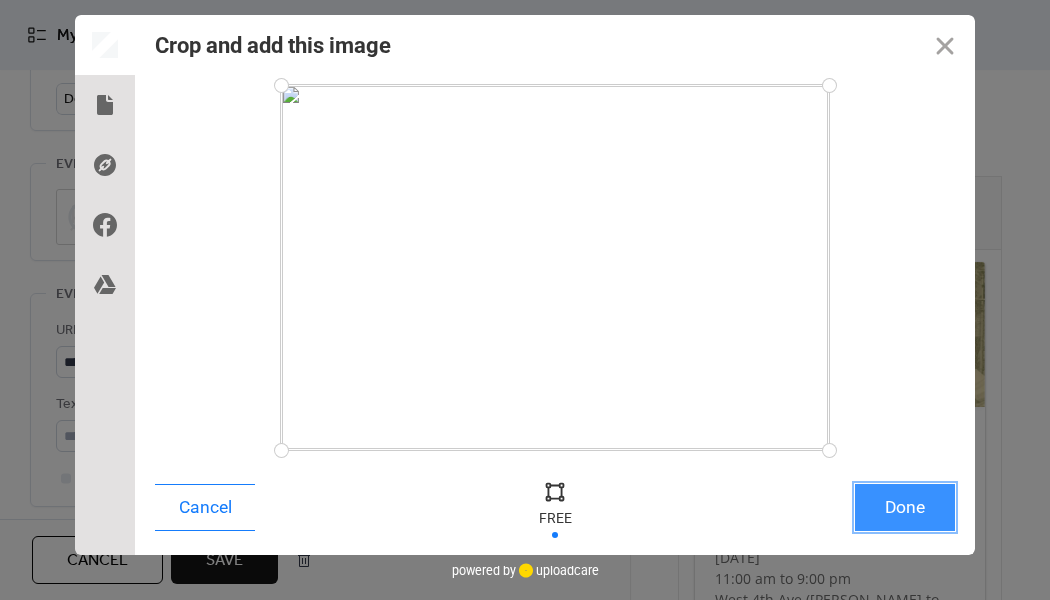 click on "Done" at bounding box center (905, 507) 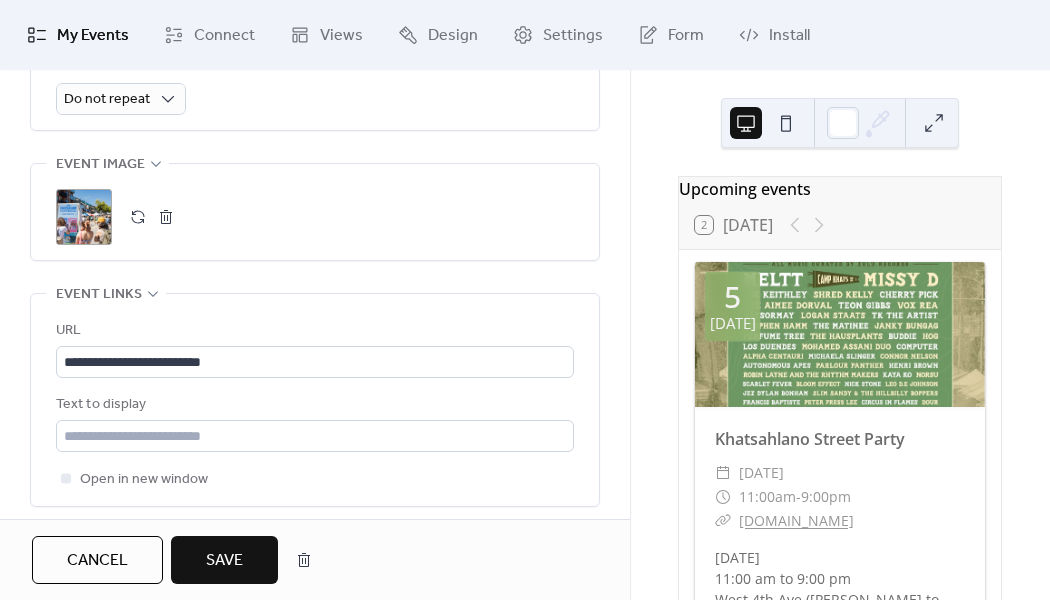 click on "Save" at bounding box center (224, 561) 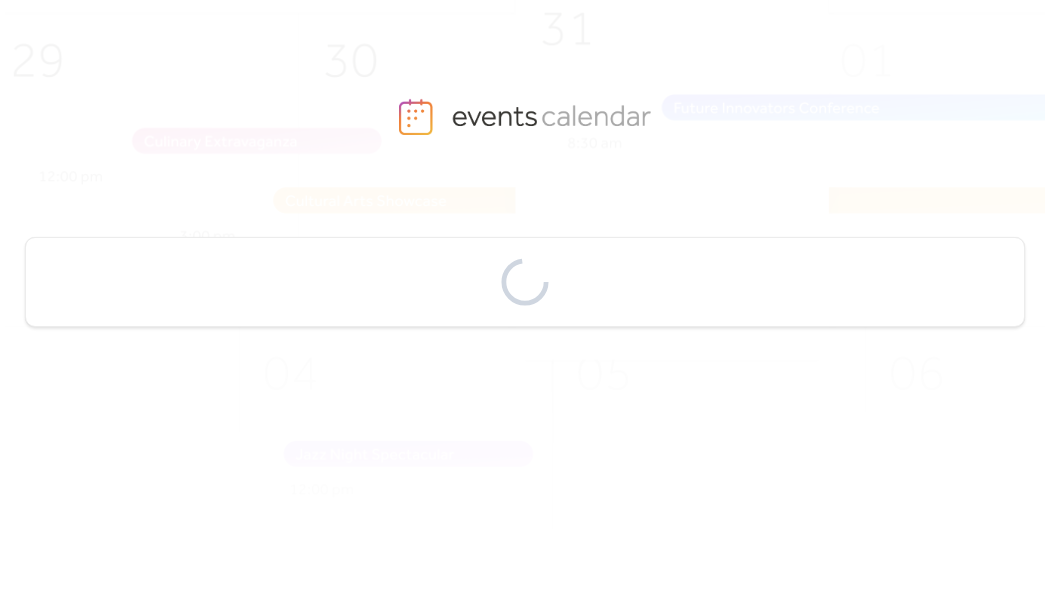 scroll, scrollTop: 0, scrollLeft: 0, axis: both 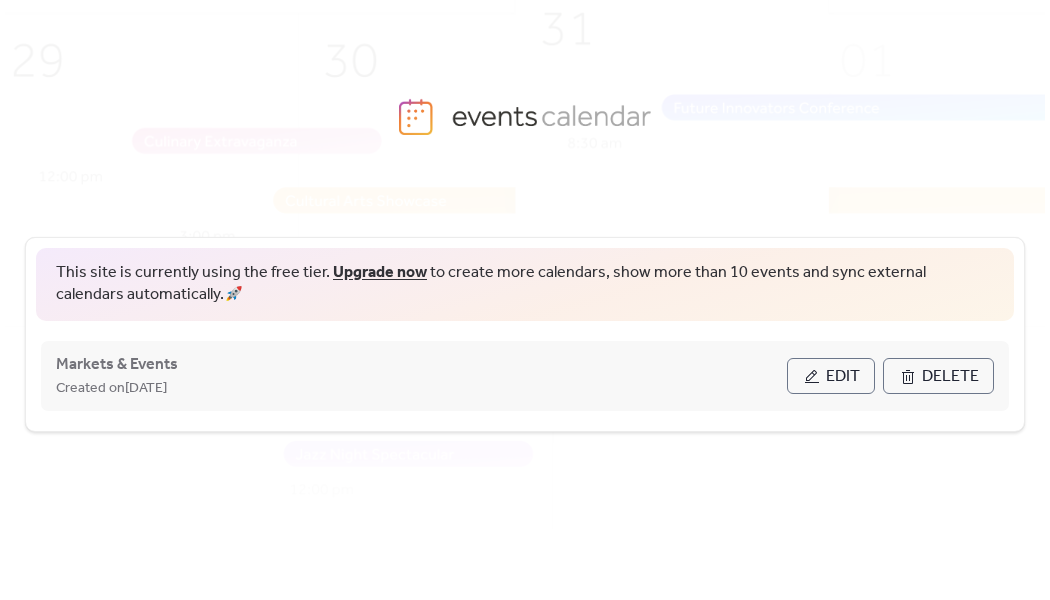 click on "Edit" at bounding box center [843, 377] 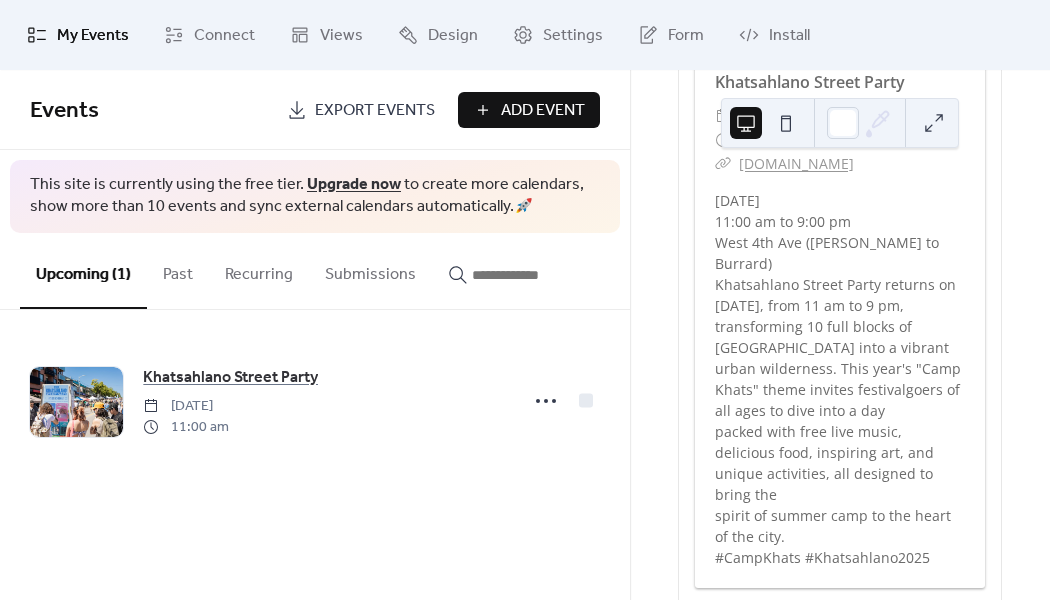 scroll, scrollTop: 0, scrollLeft: 0, axis: both 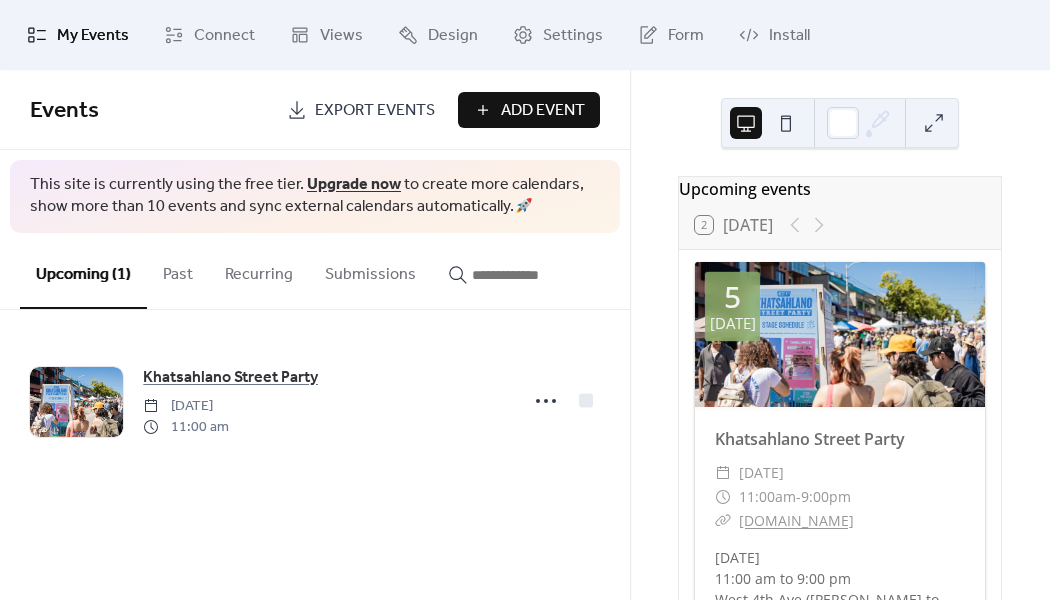 click on "Events Export Events Add Event This site is currently using the free tier.   Upgrade now   to create more calendars, show more than 10 events and sync external calendars automatically. 🚀 Upcoming  (1) Past  Recurring  Submissions  Khatsahlano Street Party Saturday, July 5, 2025 11:00 am Cancel" at bounding box center (315, 335) 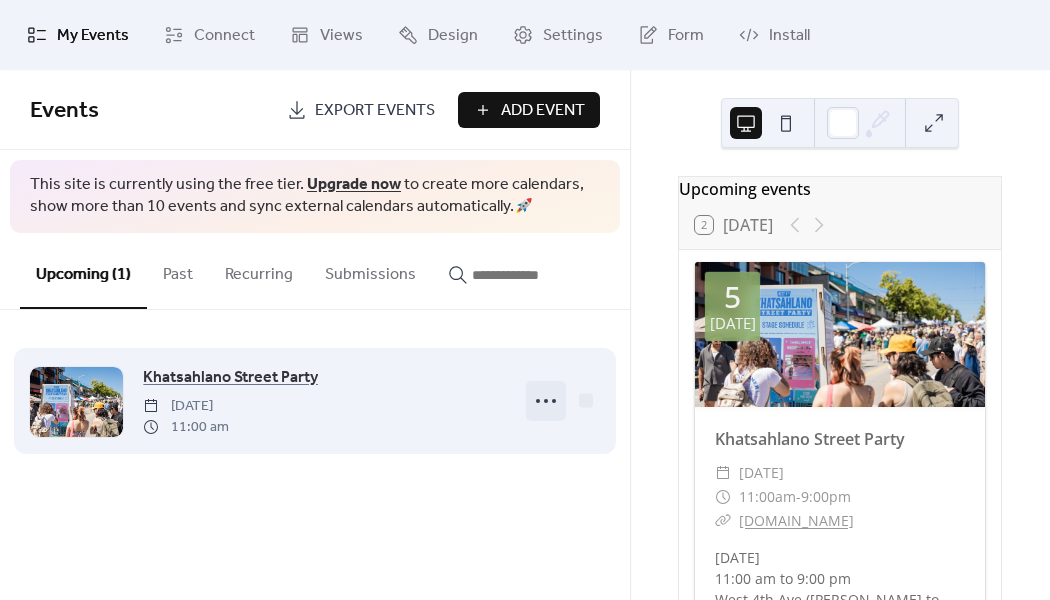 click 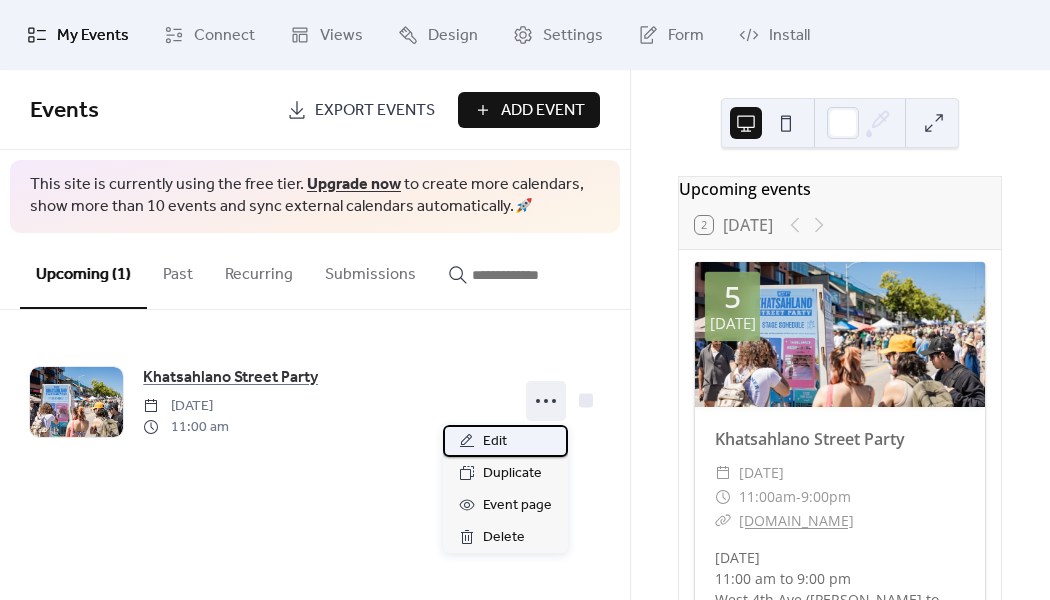 click on "Edit" at bounding box center (495, 442) 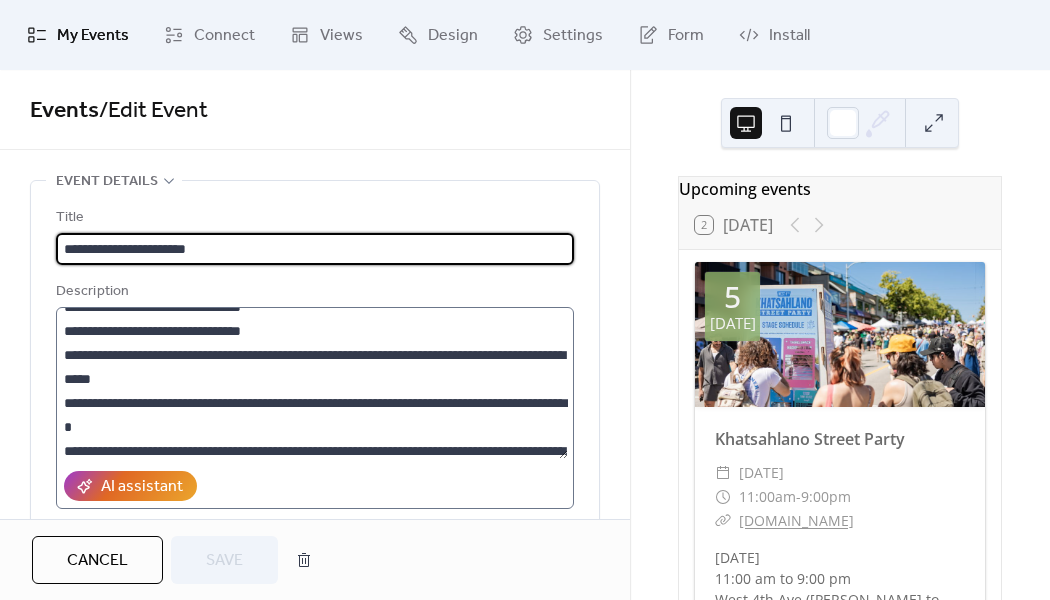 scroll, scrollTop: 144, scrollLeft: 0, axis: vertical 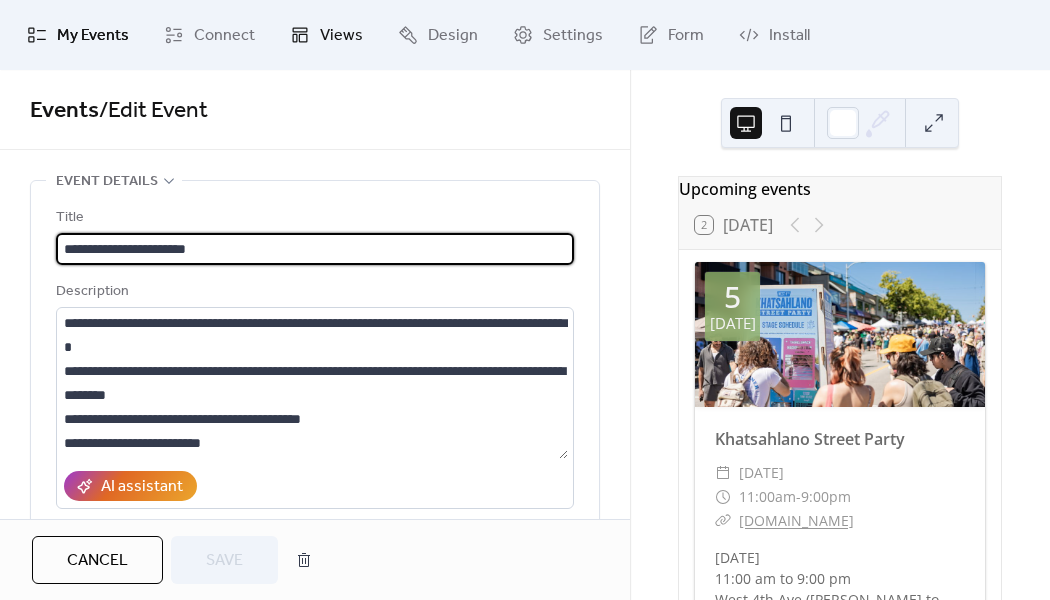 click on "Views" at bounding box center [341, 36] 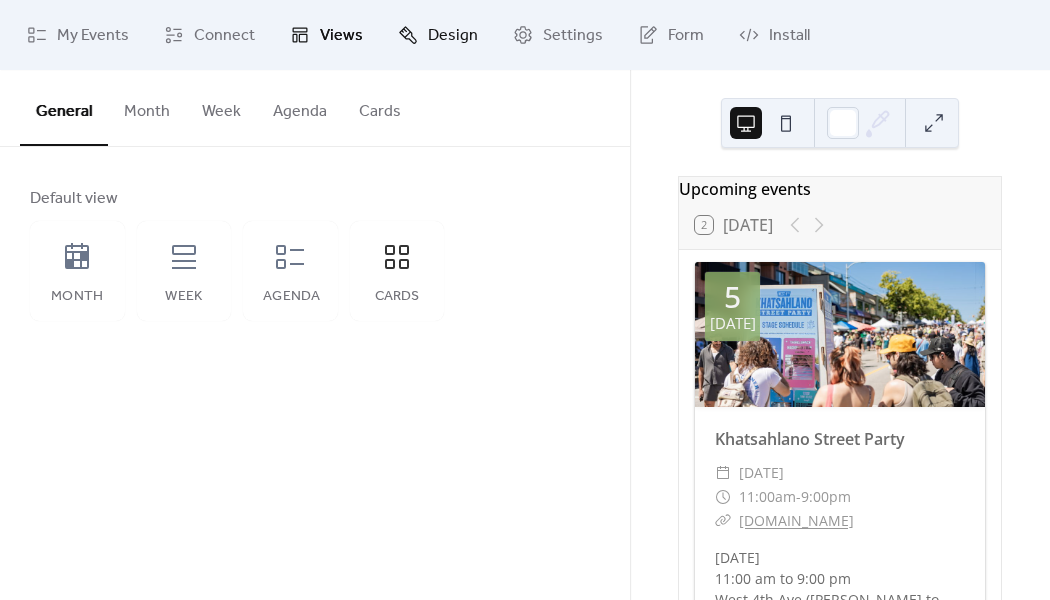 click on "Design" at bounding box center [453, 36] 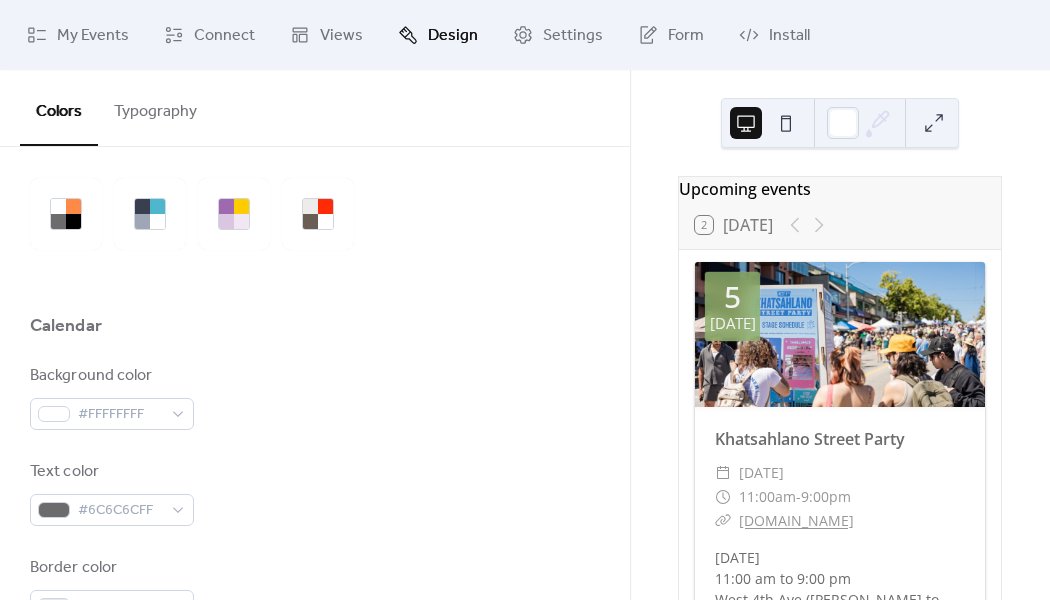 scroll, scrollTop: 0, scrollLeft: 0, axis: both 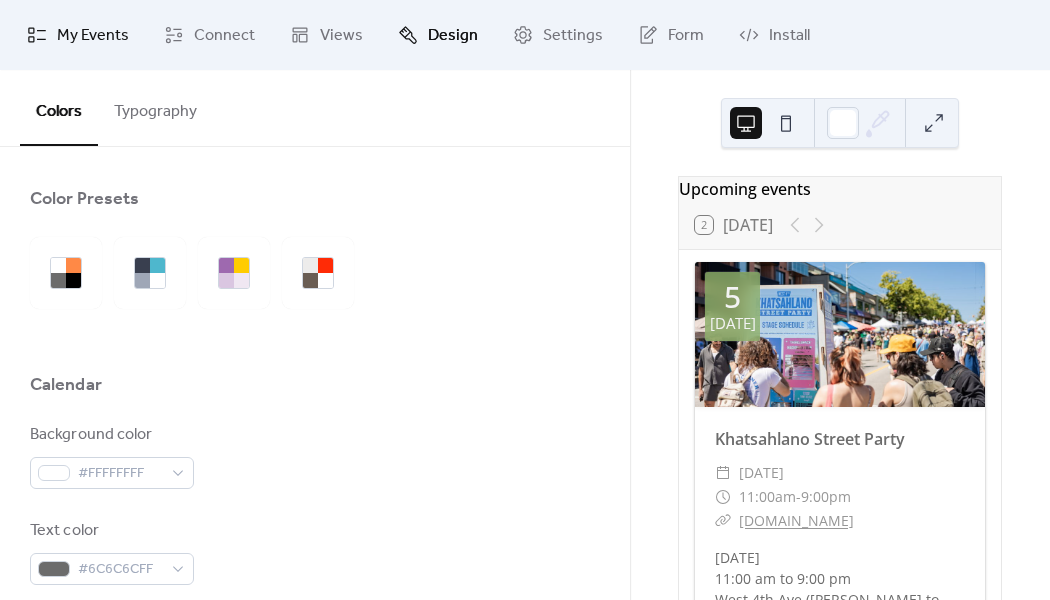 click on "My Events" at bounding box center [93, 36] 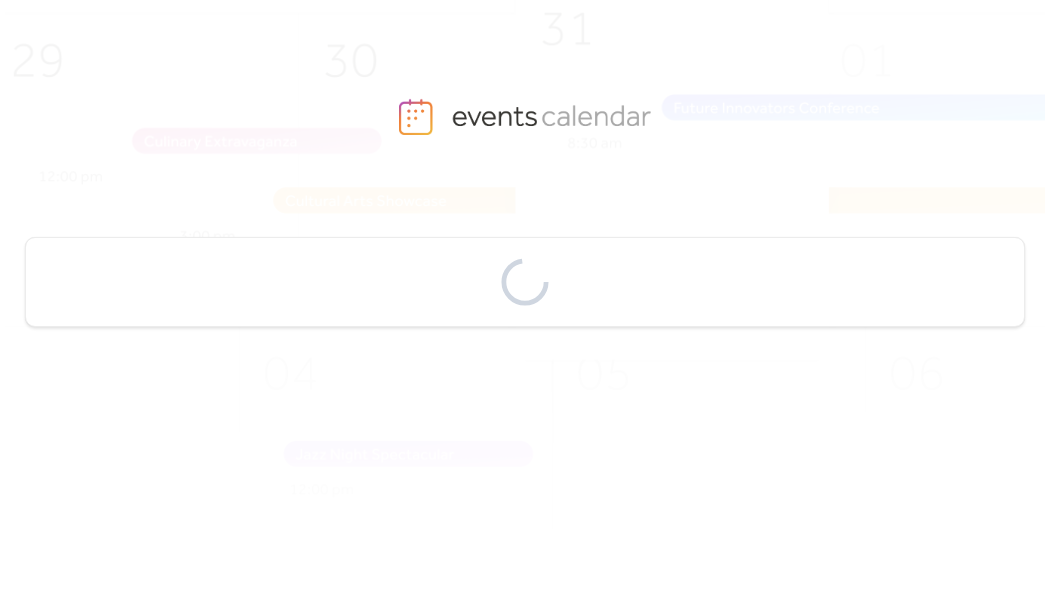 scroll, scrollTop: 0, scrollLeft: 0, axis: both 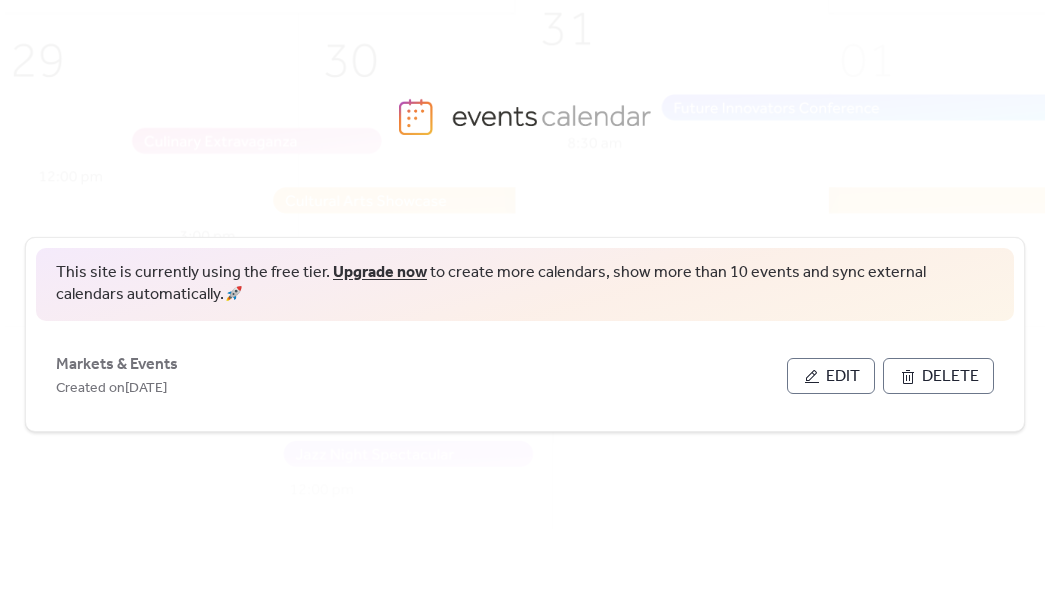 click on "Edit" at bounding box center (843, 377) 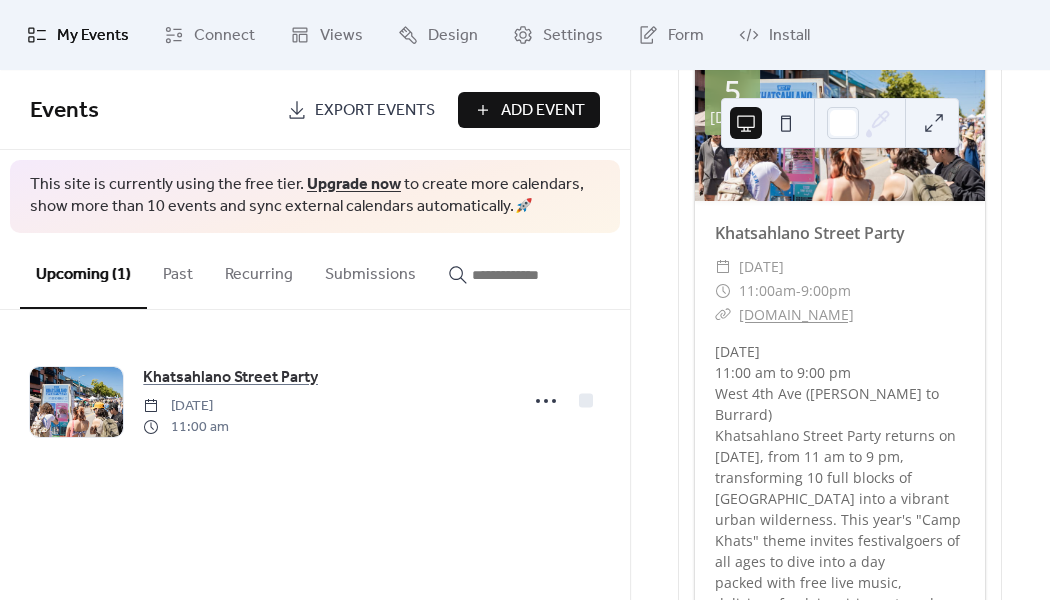 scroll, scrollTop: 0, scrollLeft: 0, axis: both 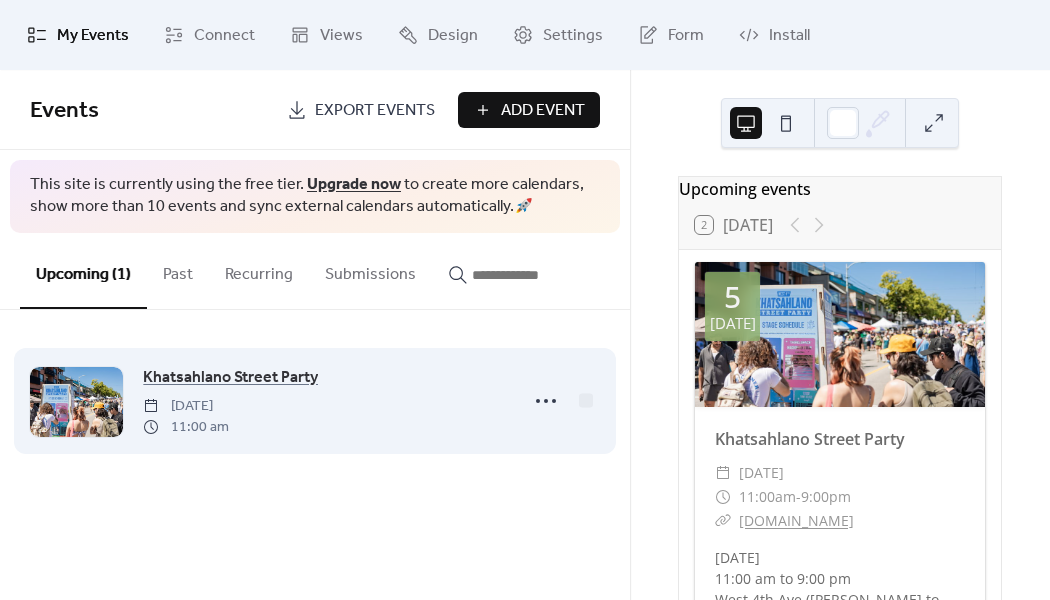 click at bounding box center (76, 402) 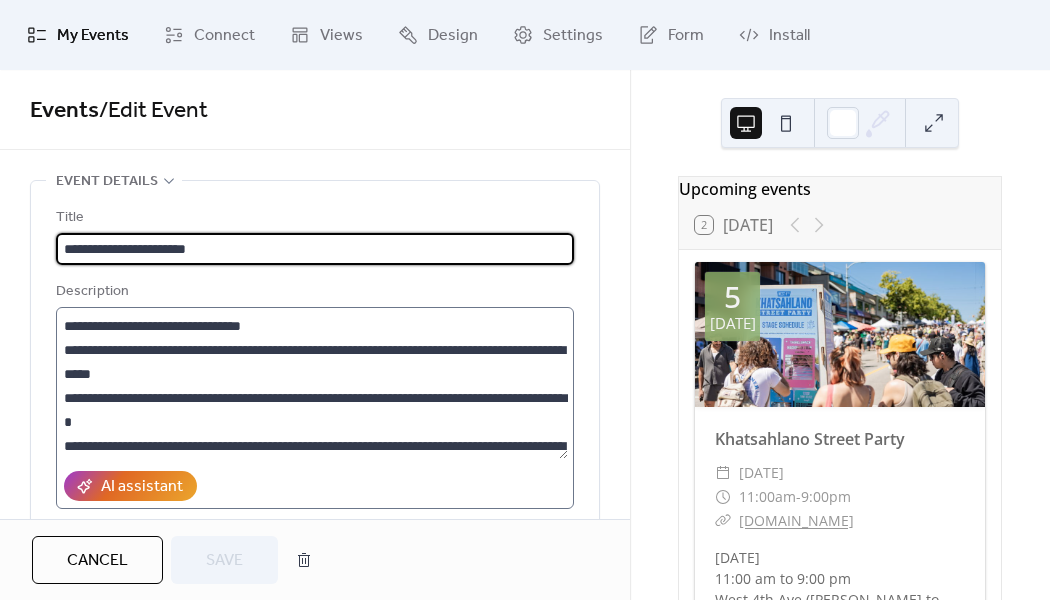 scroll, scrollTop: 144, scrollLeft: 0, axis: vertical 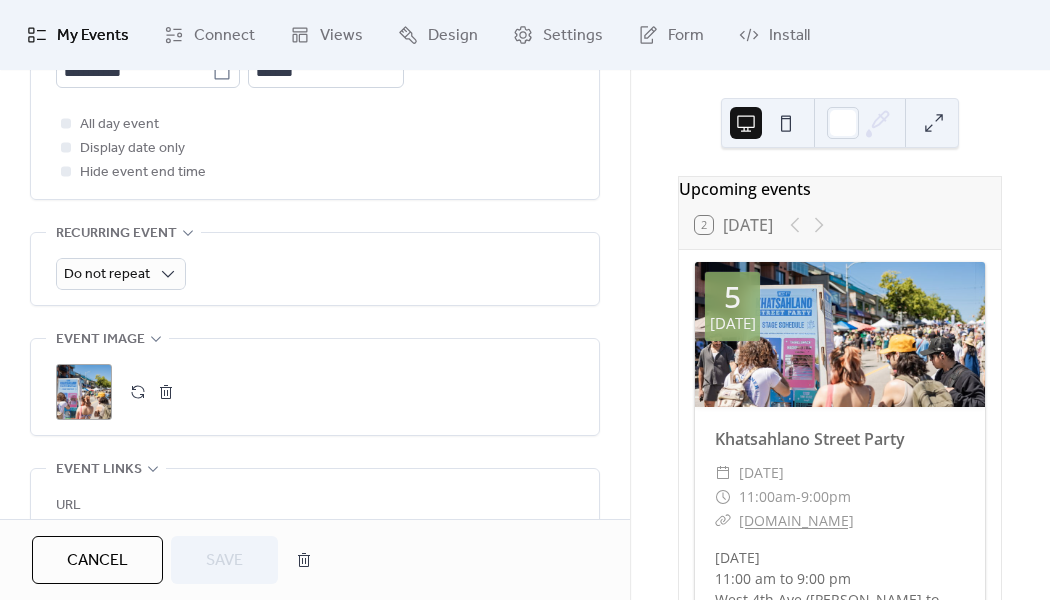 click at bounding box center (138, 392) 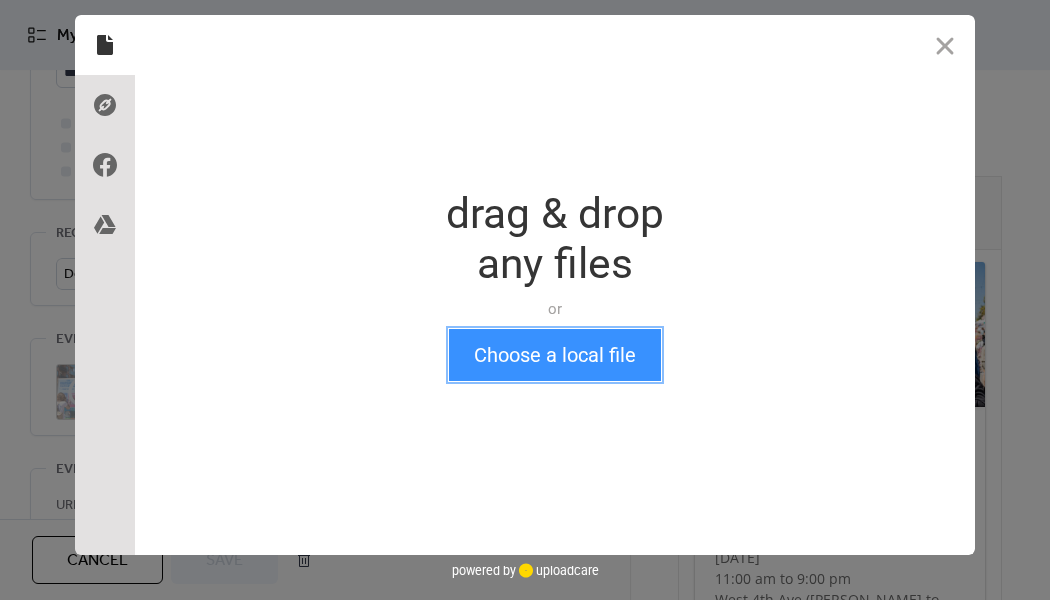 click on "Choose a local file" at bounding box center [555, 355] 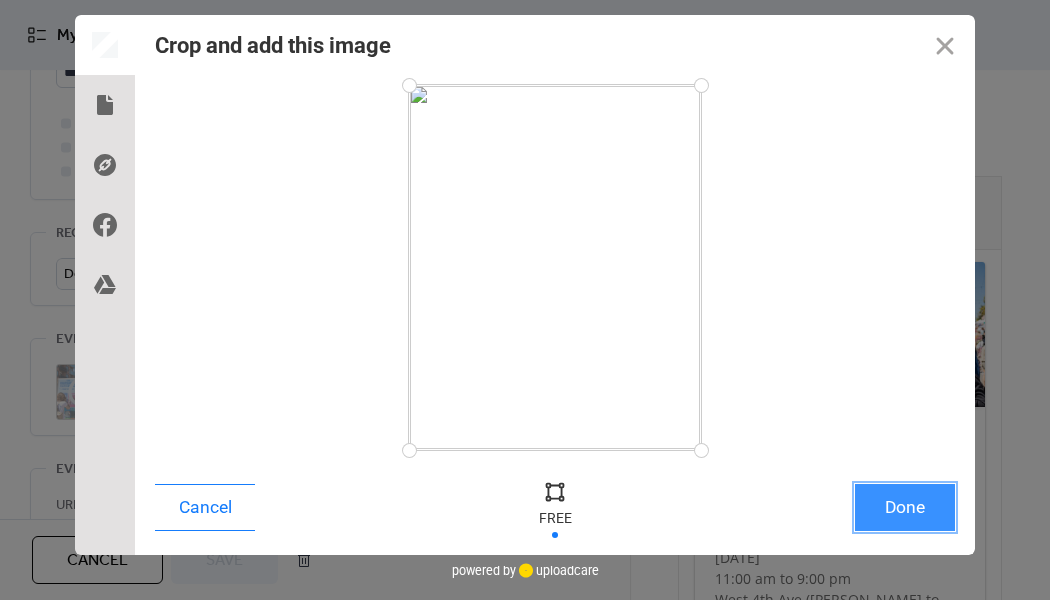 click on "Done" at bounding box center (905, 507) 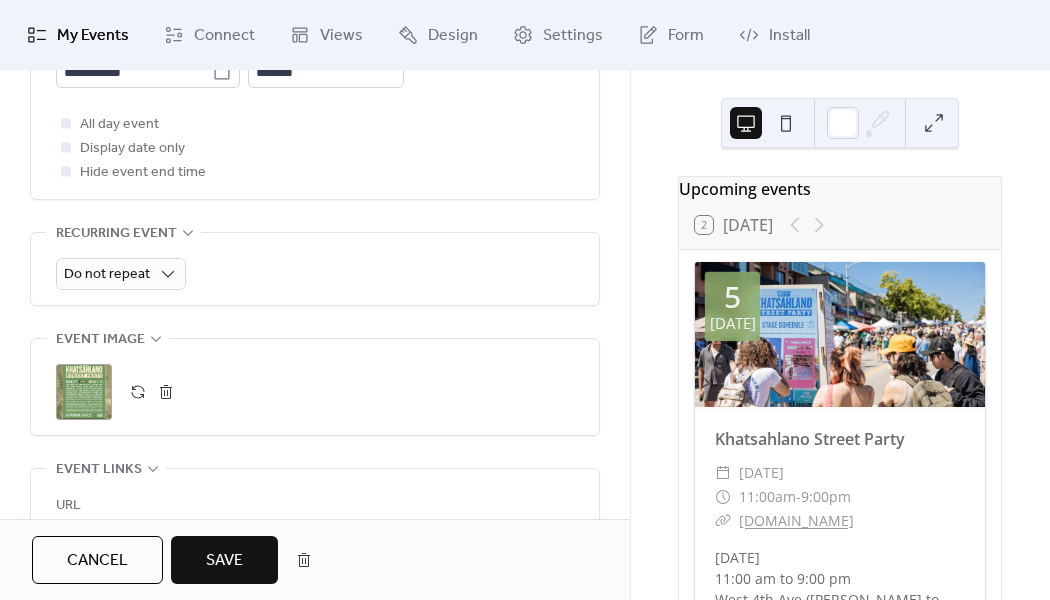 click on "Save" at bounding box center [224, 561] 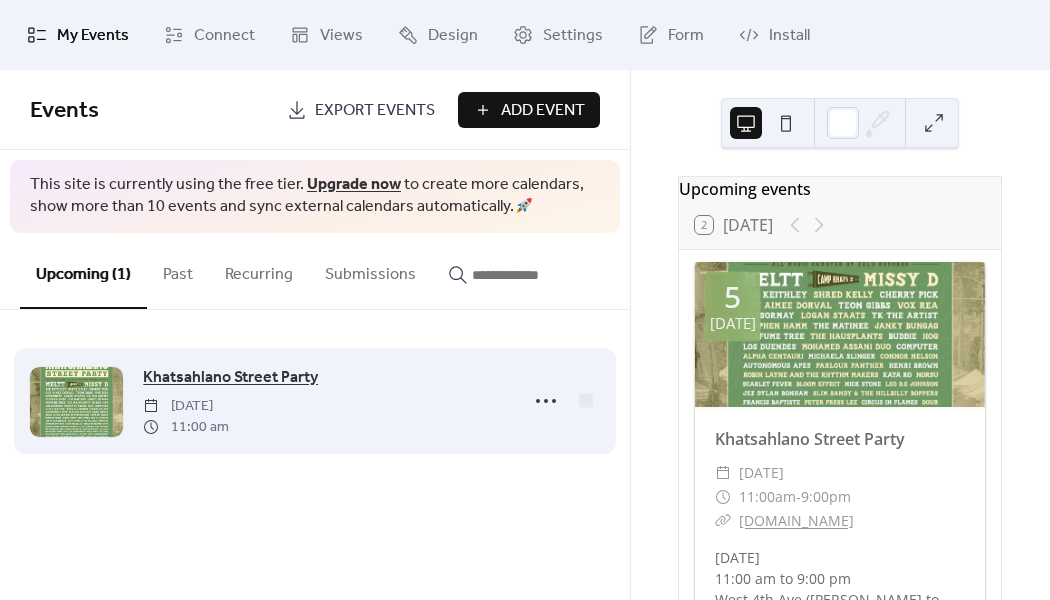 click on "Khatsahlano Street Party" at bounding box center (230, 378) 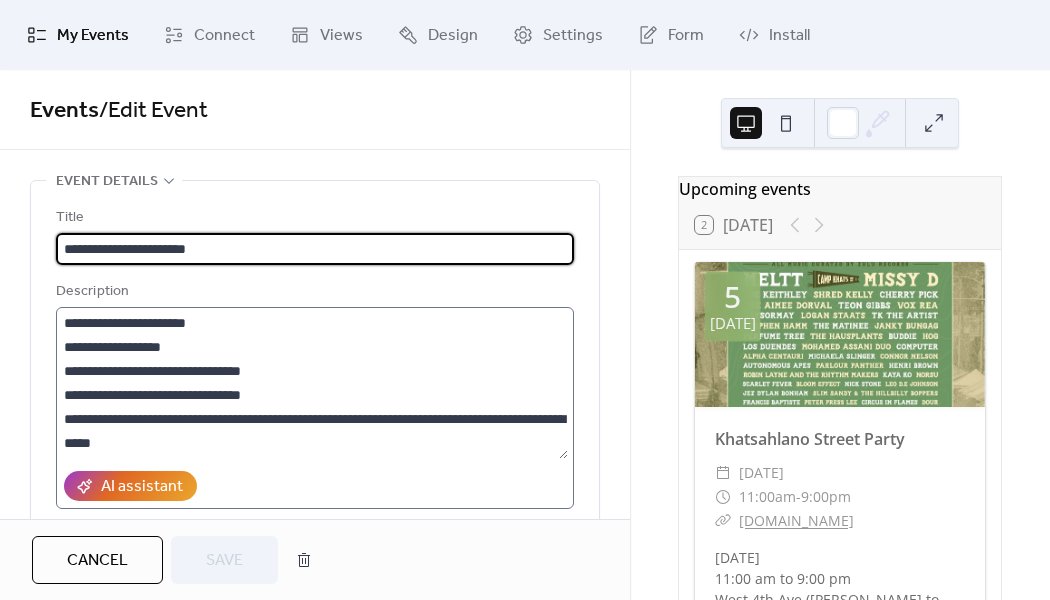 scroll, scrollTop: 144, scrollLeft: 0, axis: vertical 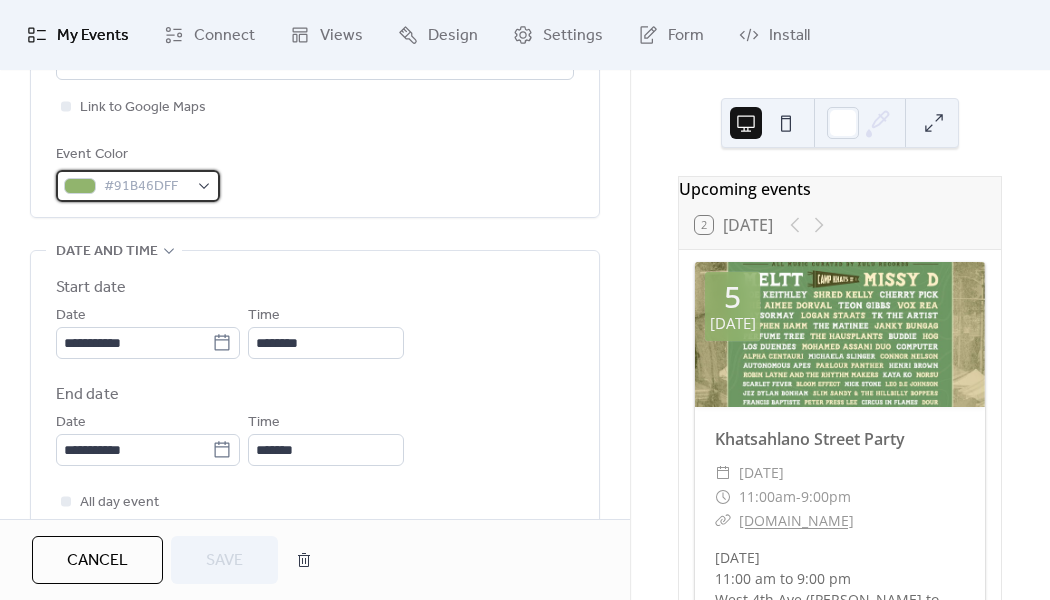 click on "#91B46DFF" at bounding box center (138, 186) 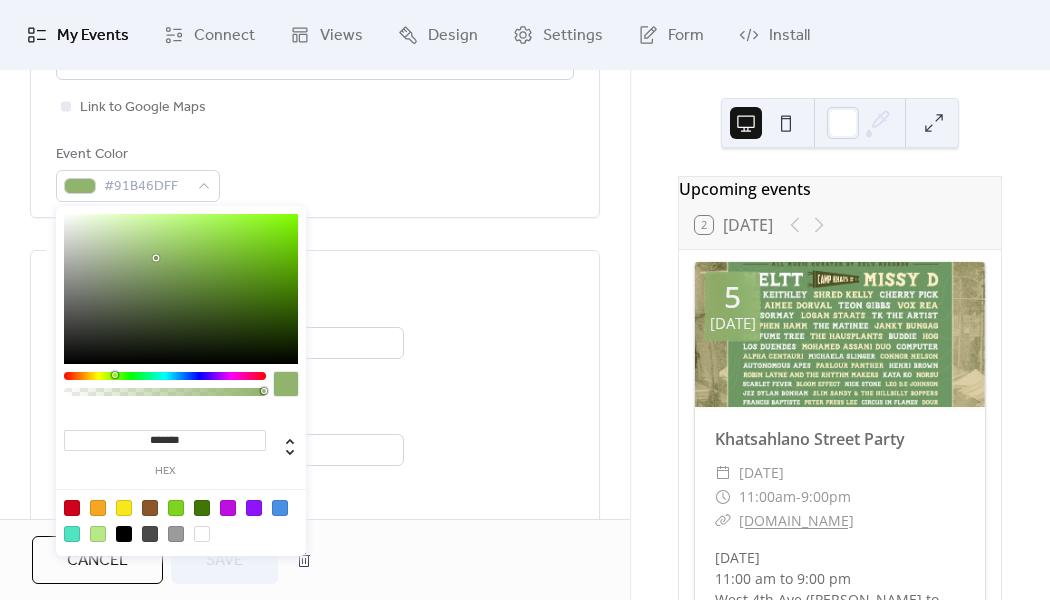 type on "*******" 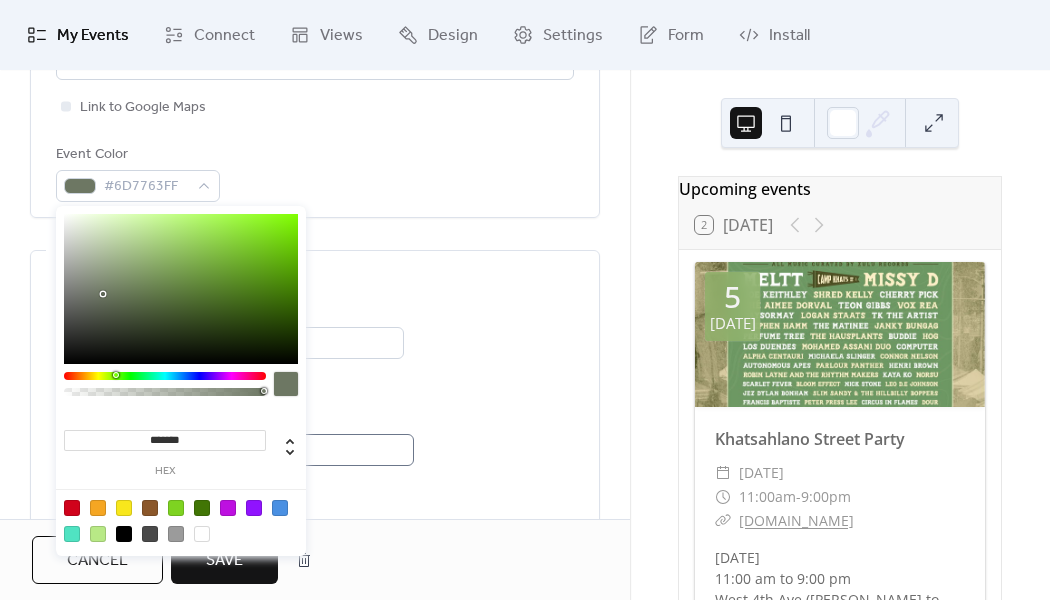scroll, scrollTop: 0, scrollLeft: 0, axis: both 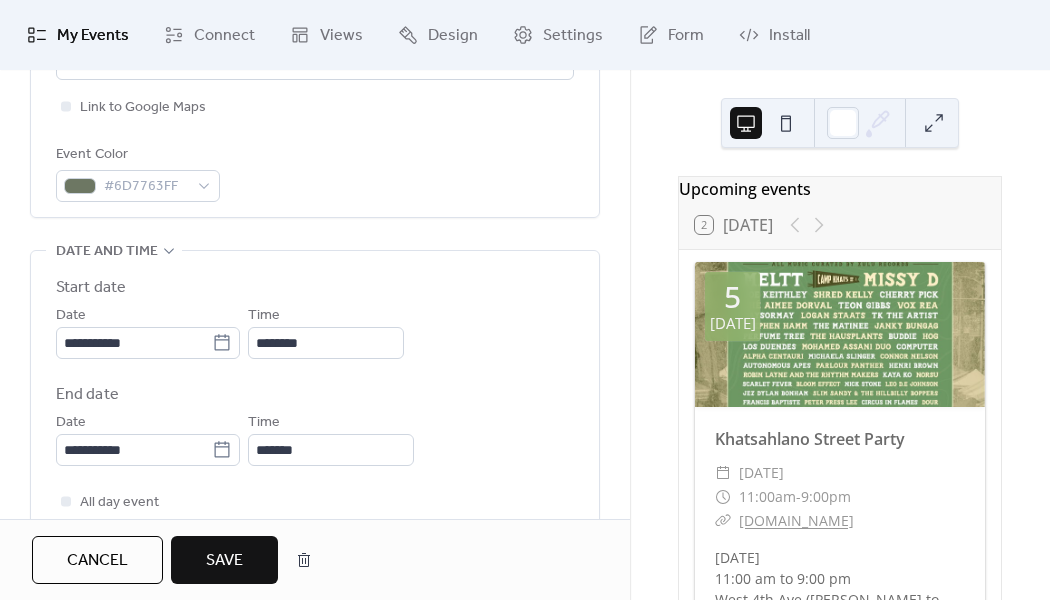 click on "All day event Display date only Hide event end time" at bounding box center [315, 526] 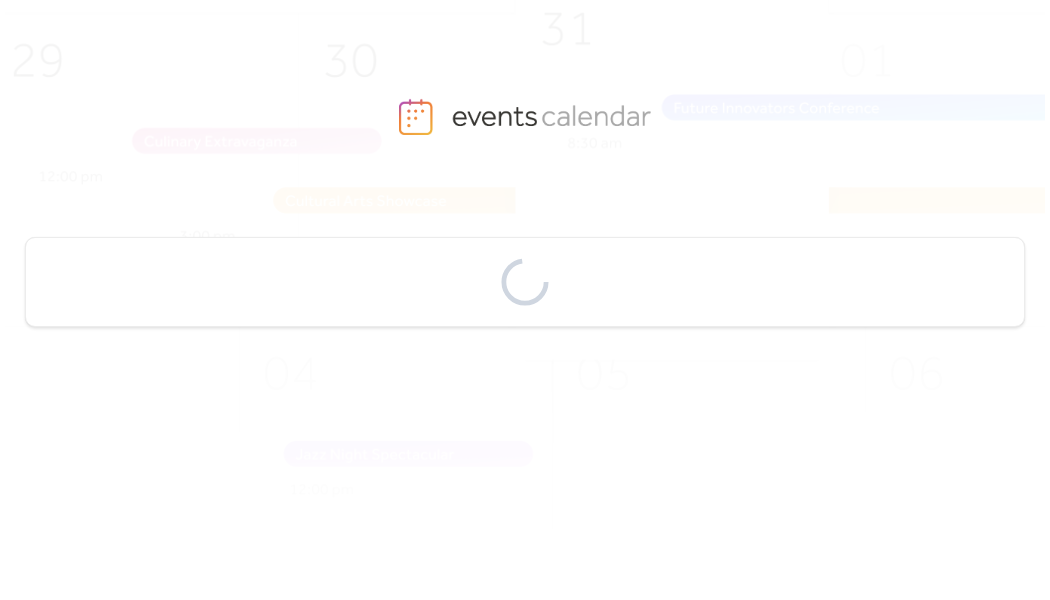 scroll, scrollTop: 0, scrollLeft: 0, axis: both 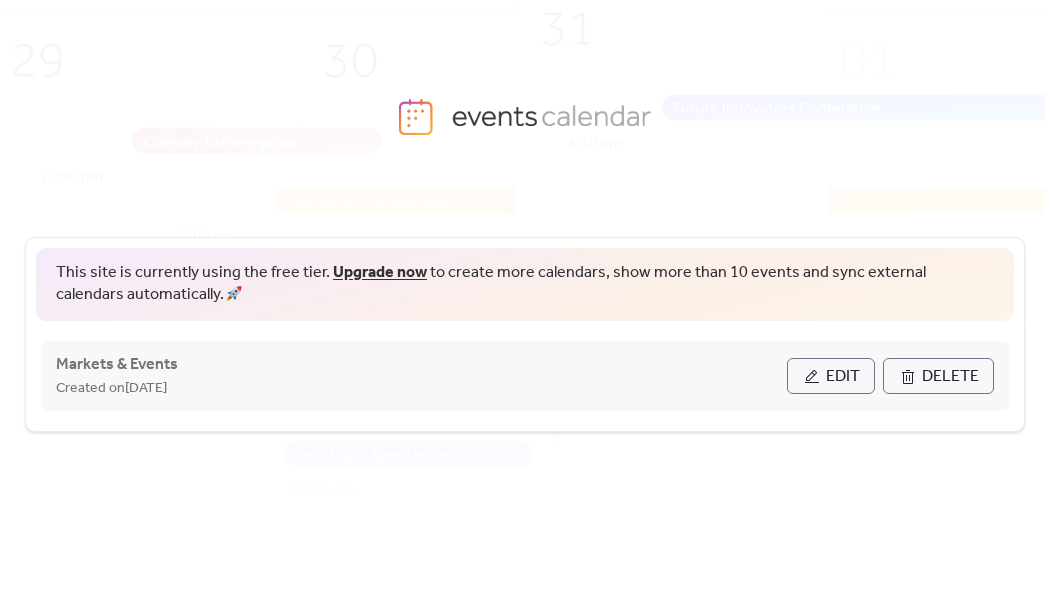 click on "Edit" at bounding box center [843, 377] 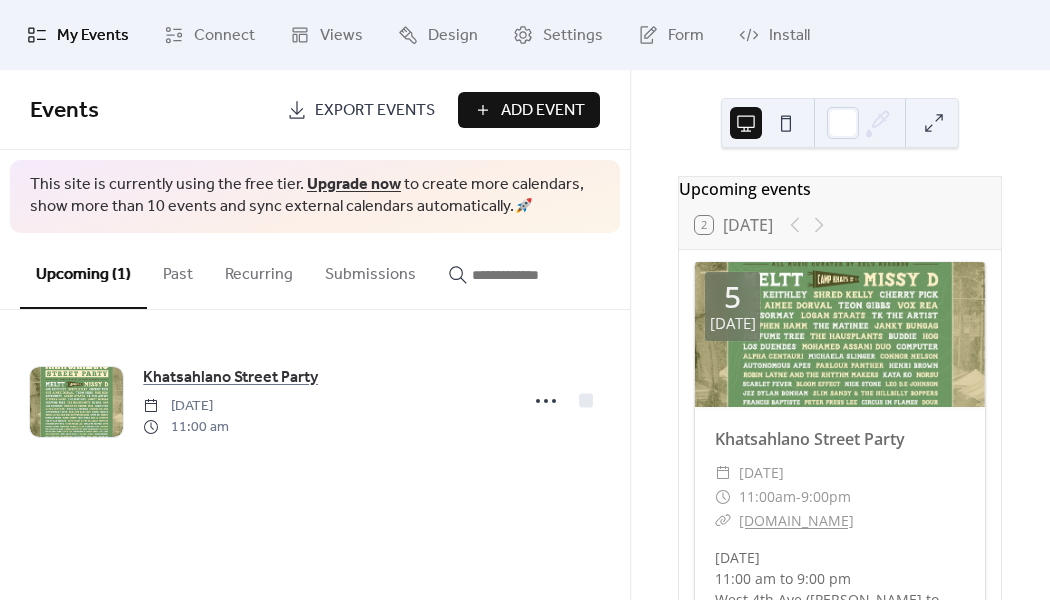 click on "Add Event" at bounding box center (543, 111) 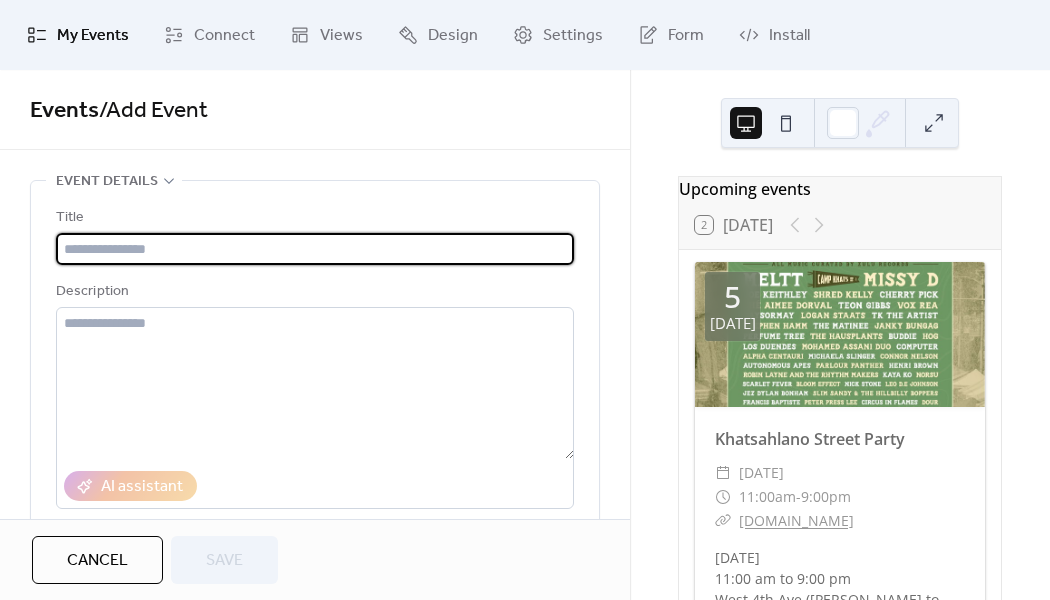 paste on "**********" 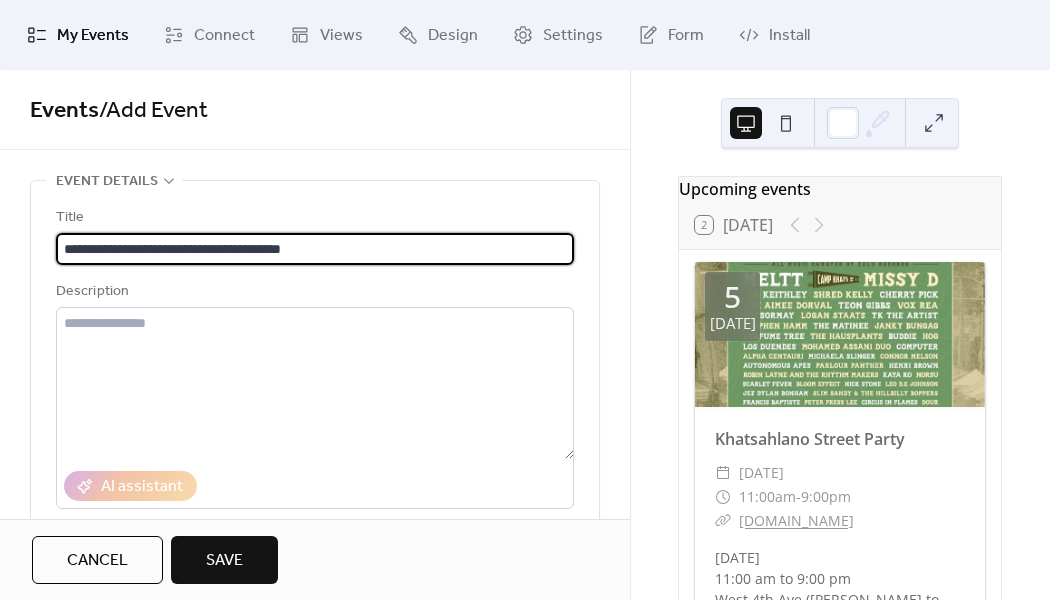 type on "**********" 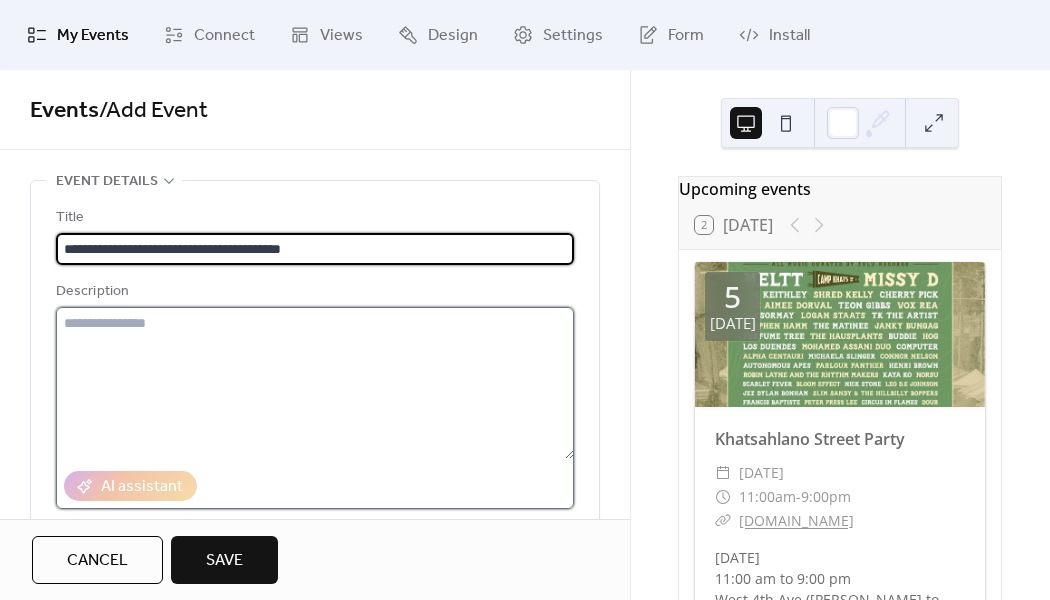 click at bounding box center [315, 383] 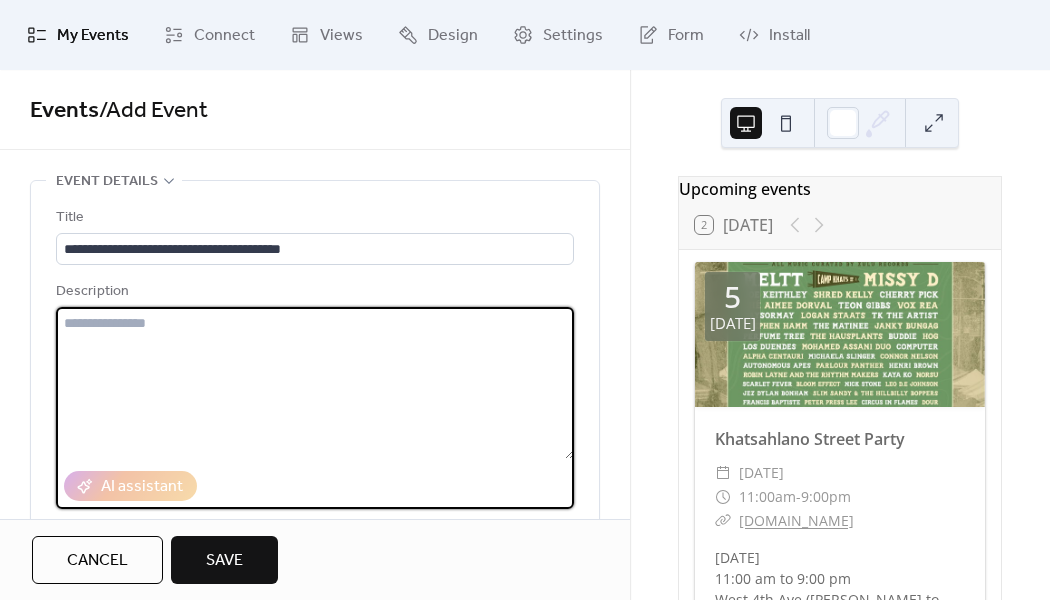 paste on "**********" 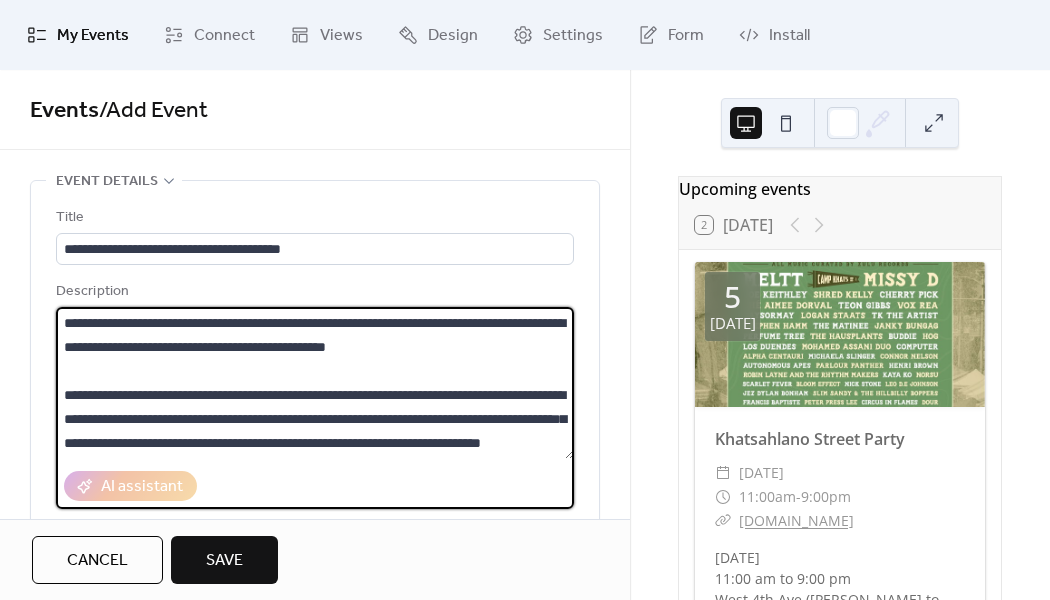 scroll, scrollTop: 21, scrollLeft: 0, axis: vertical 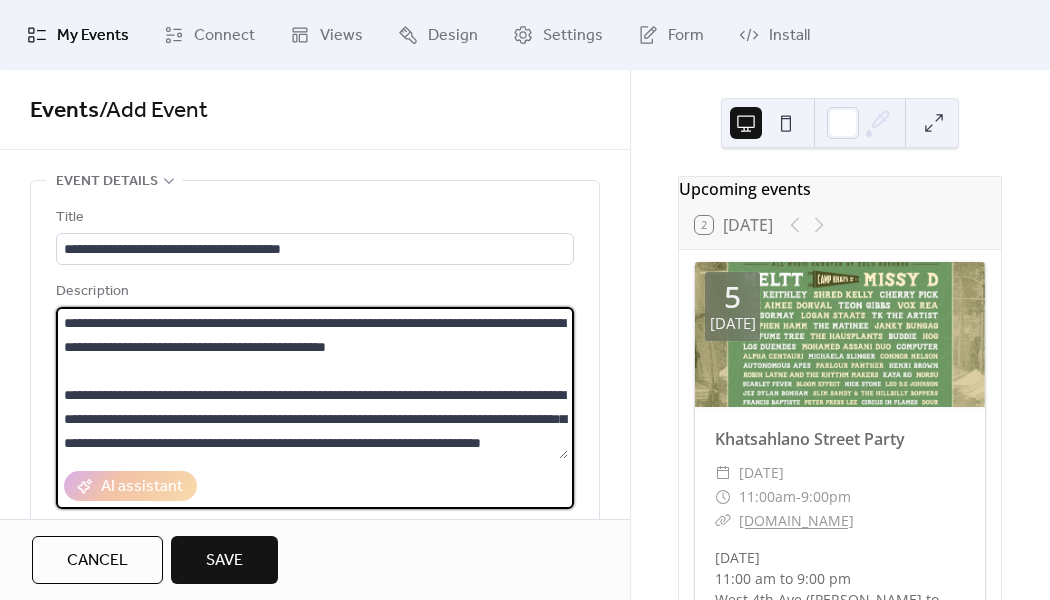 click on "**********" at bounding box center [312, 383] 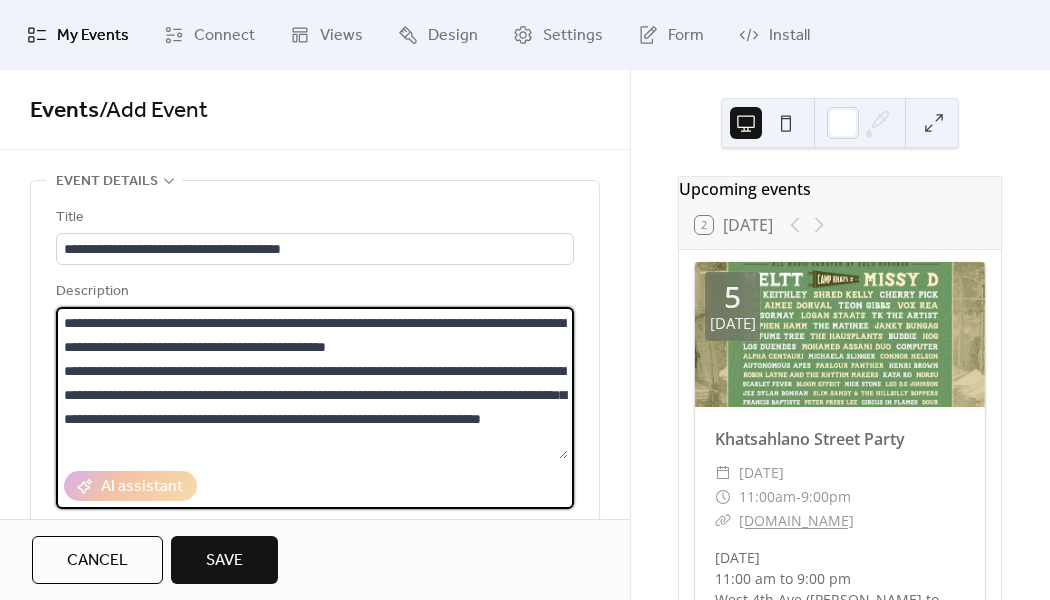 scroll, scrollTop: 0, scrollLeft: 0, axis: both 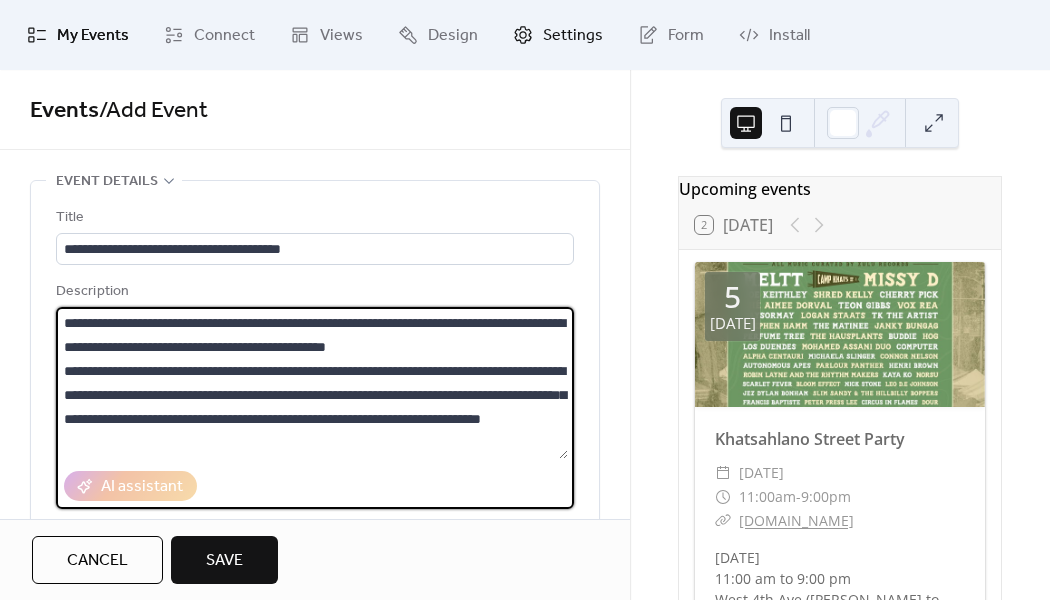 type on "**********" 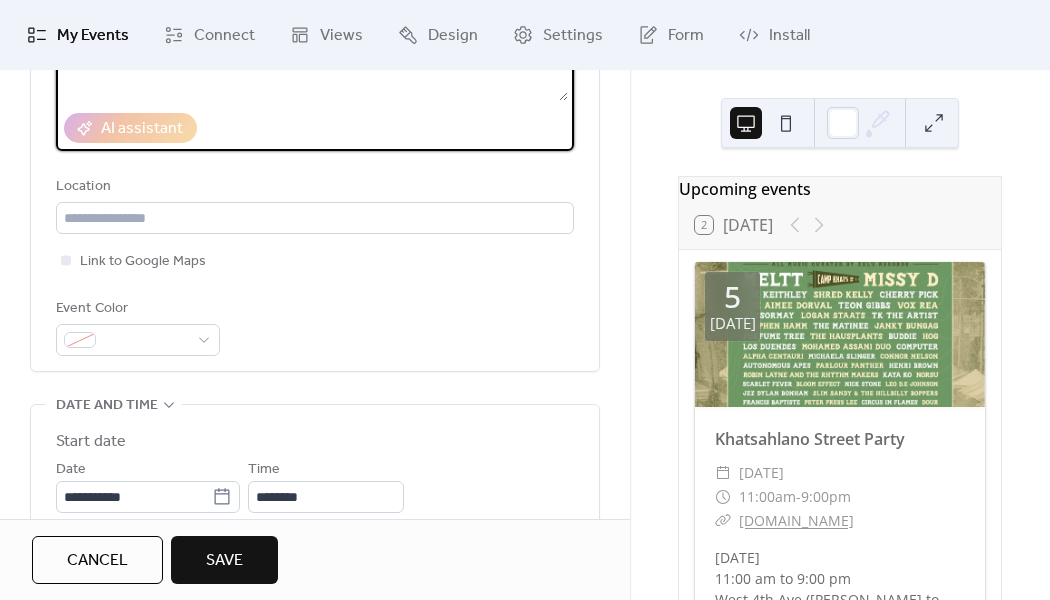 scroll, scrollTop: 408, scrollLeft: 0, axis: vertical 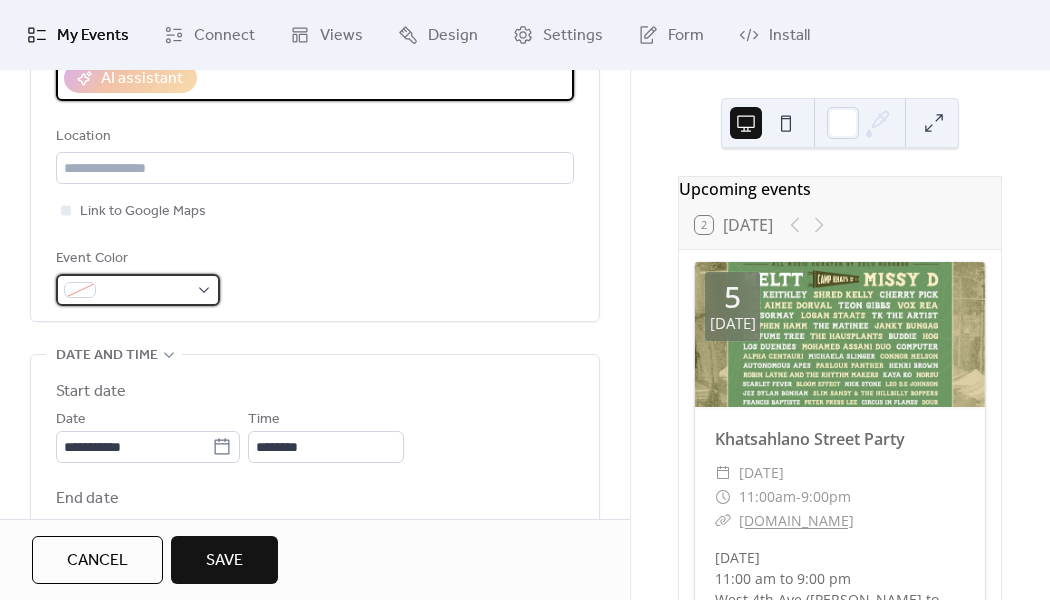 click at bounding box center (138, 290) 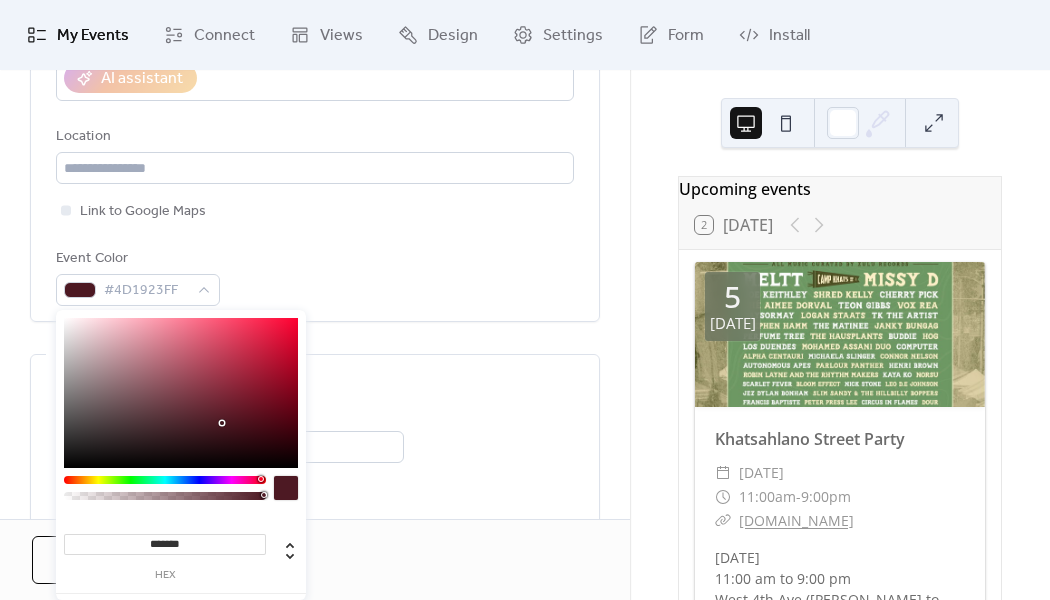 click at bounding box center (165, 480) 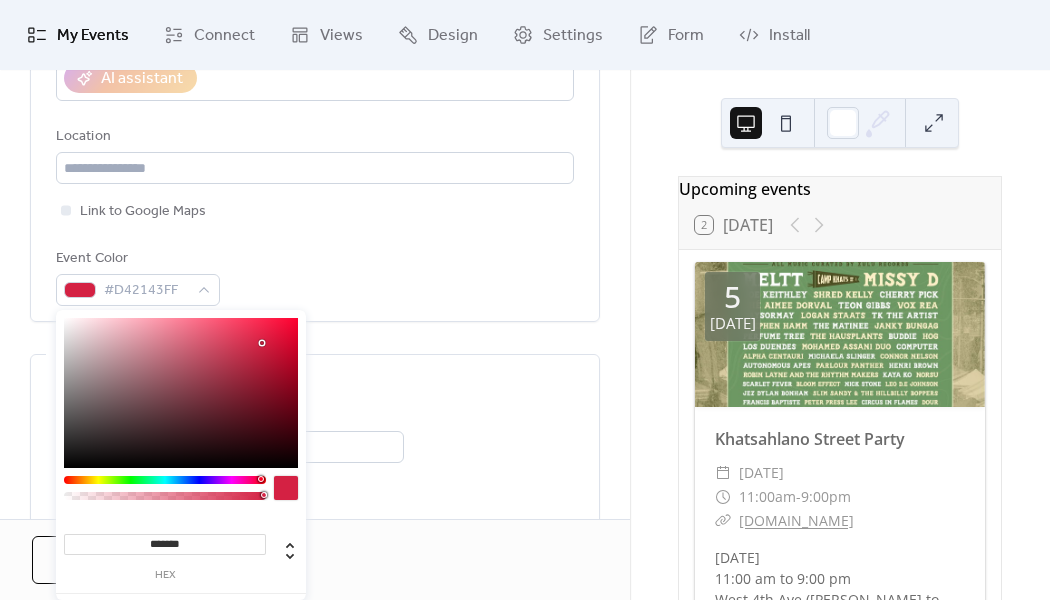 click at bounding box center [181, 393] 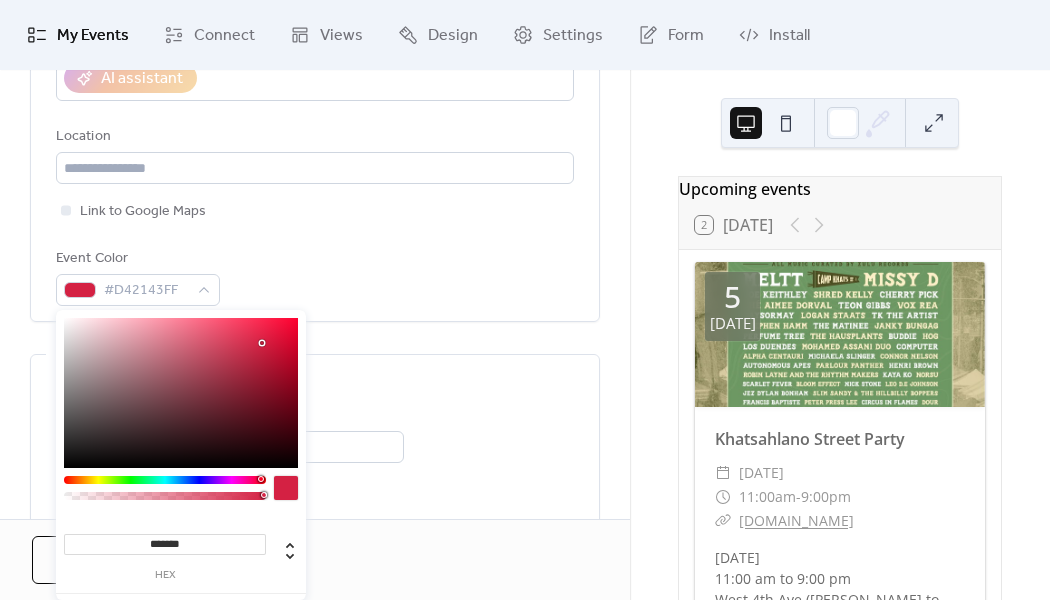 click on "Event Color #D42143FF" at bounding box center (315, 276) 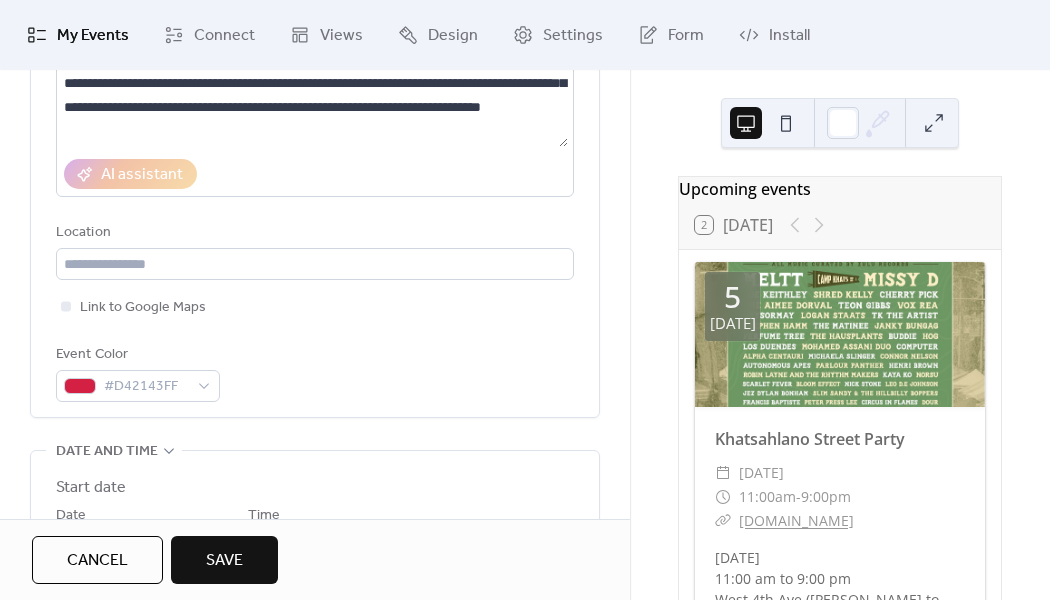 scroll, scrollTop: 304, scrollLeft: 0, axis: vertical 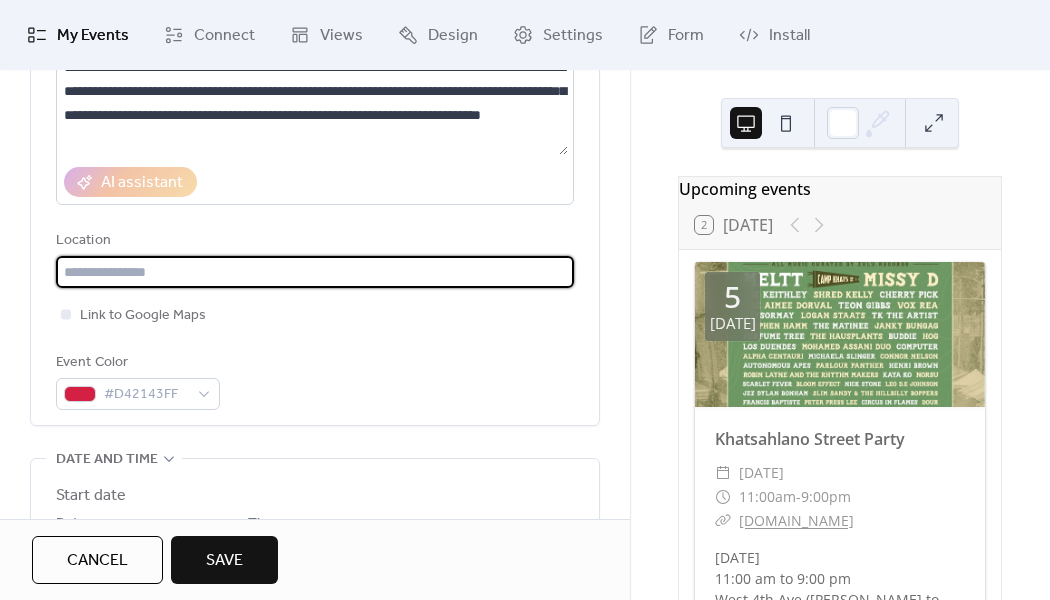 click at bounding box center (315, 272) 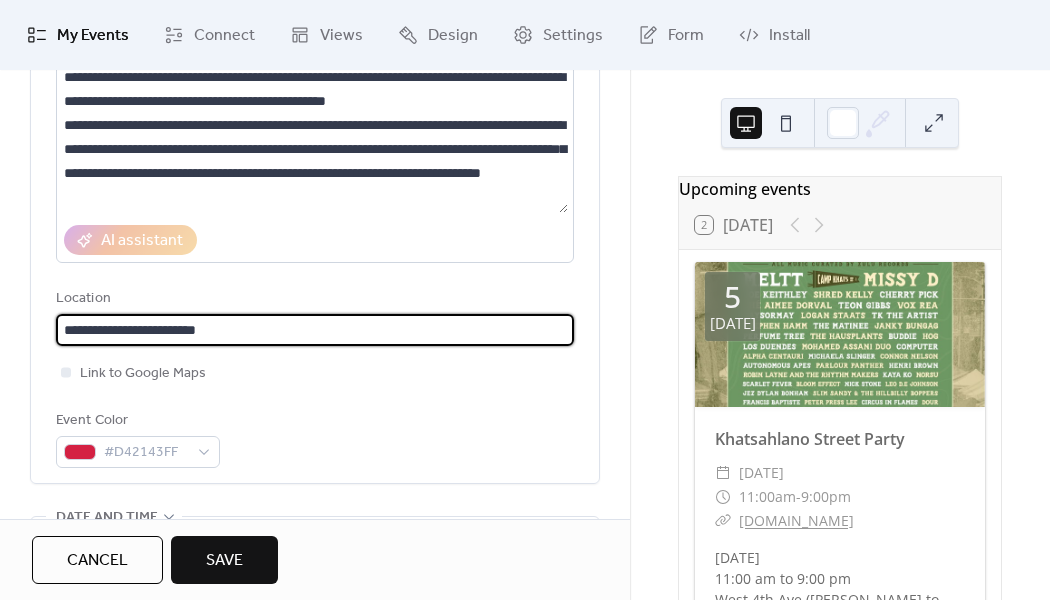 scroll, scrollTop: 240, scrollLeft: 0, axis: vertical 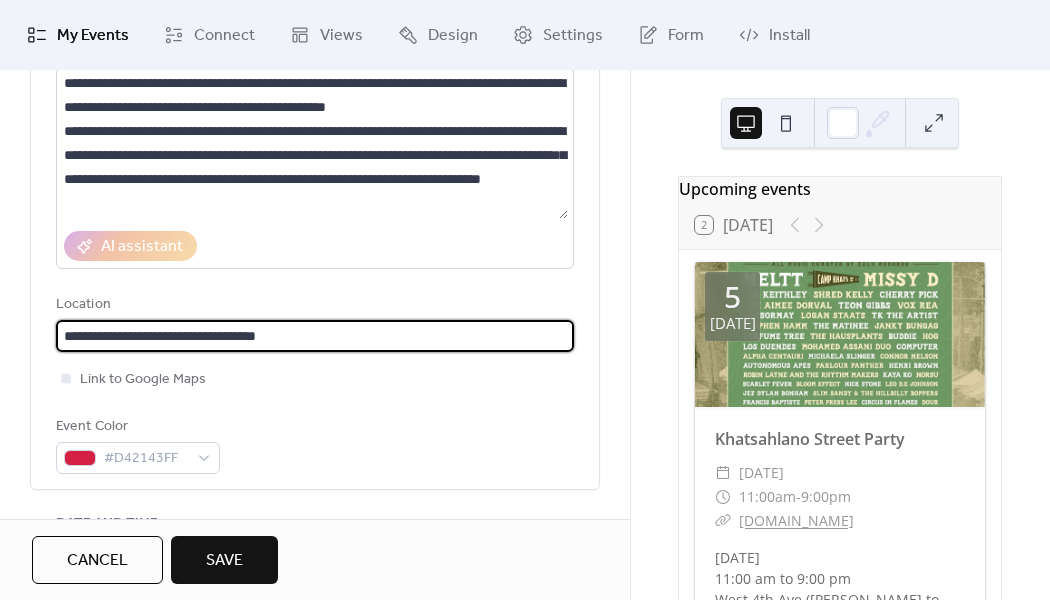 click on "**********" at bounding box center [315, 336] 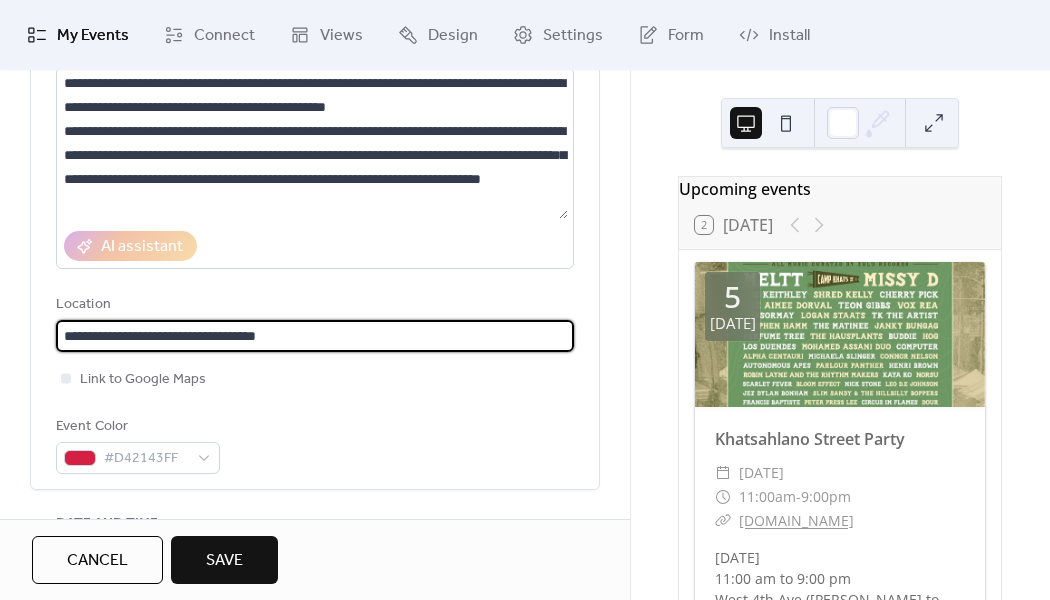 click on "**********" at bounding box center [315, 336] 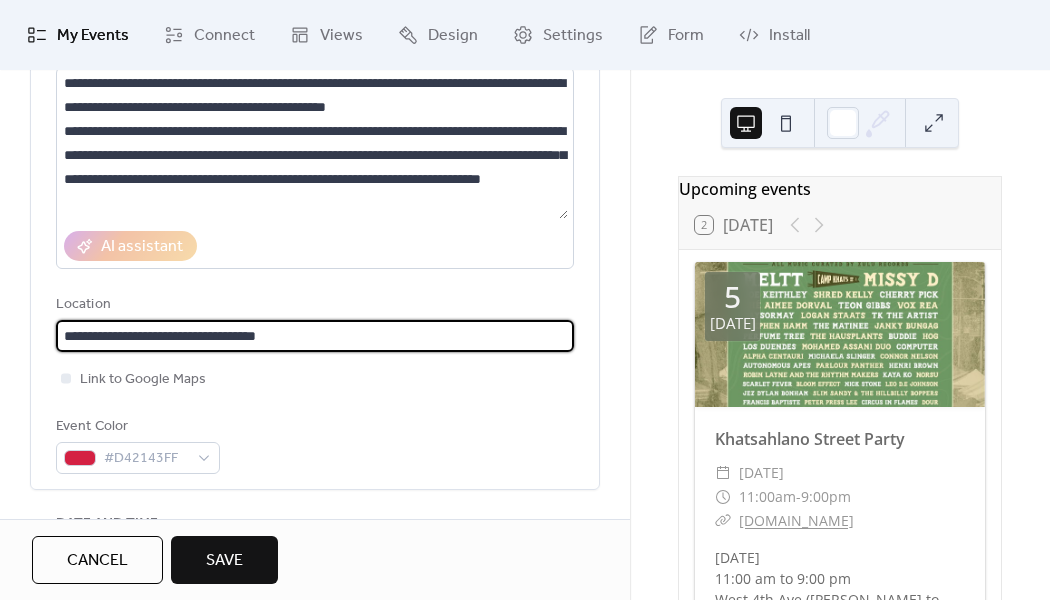 click on "**********" at bounding box center [315, 336] 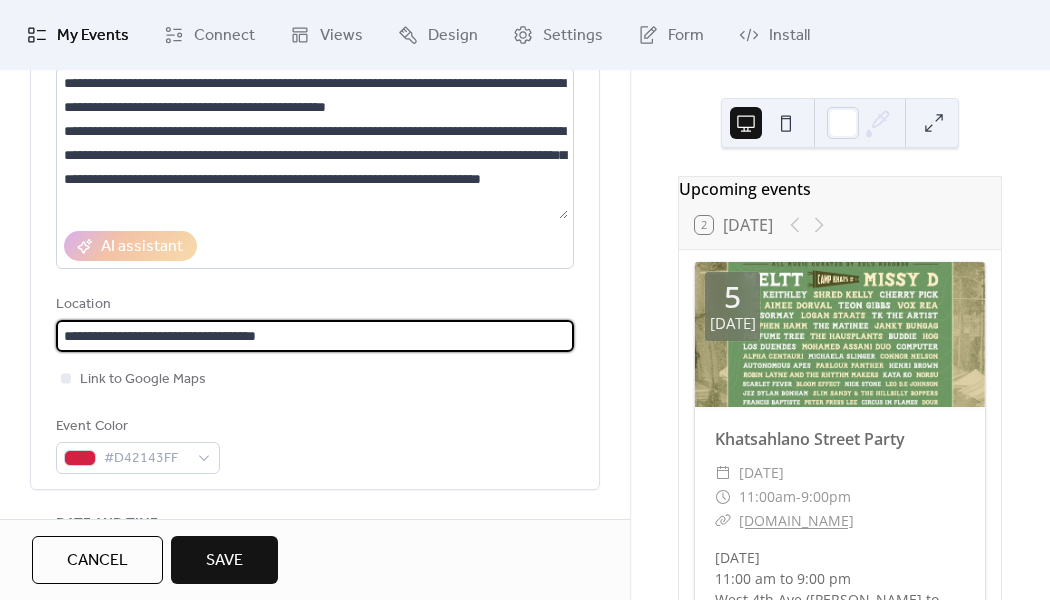 type on "**********" 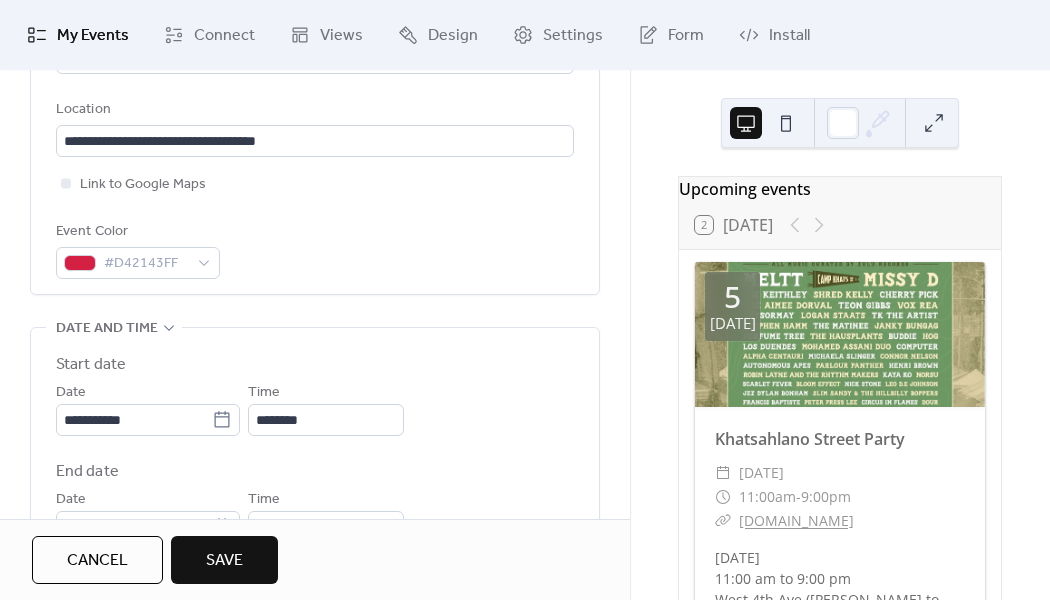 scroll, scrollTop: 0, scrollLeft: 0, axis: both 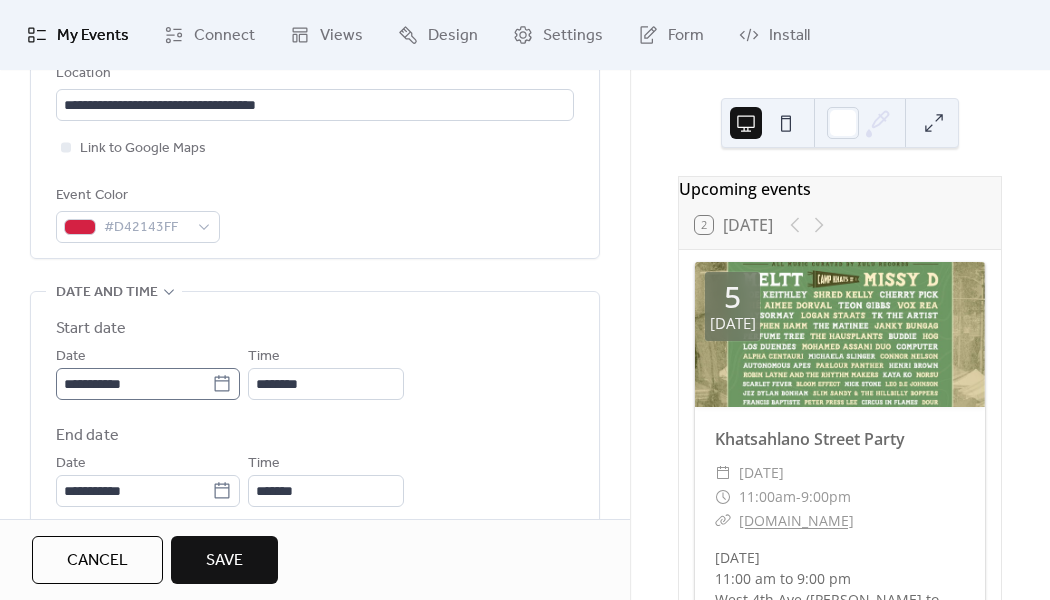 type 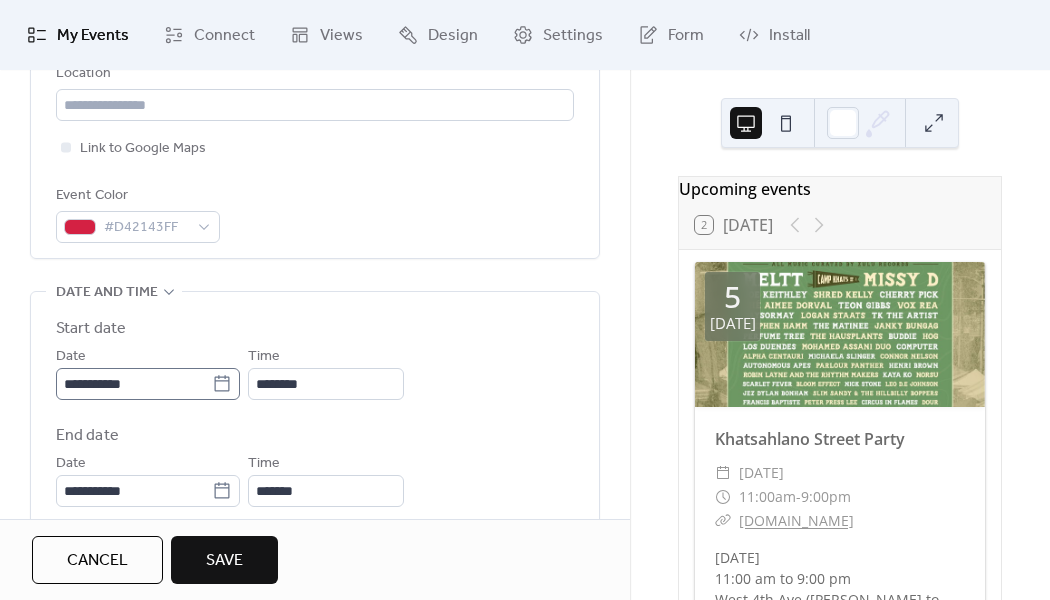 click 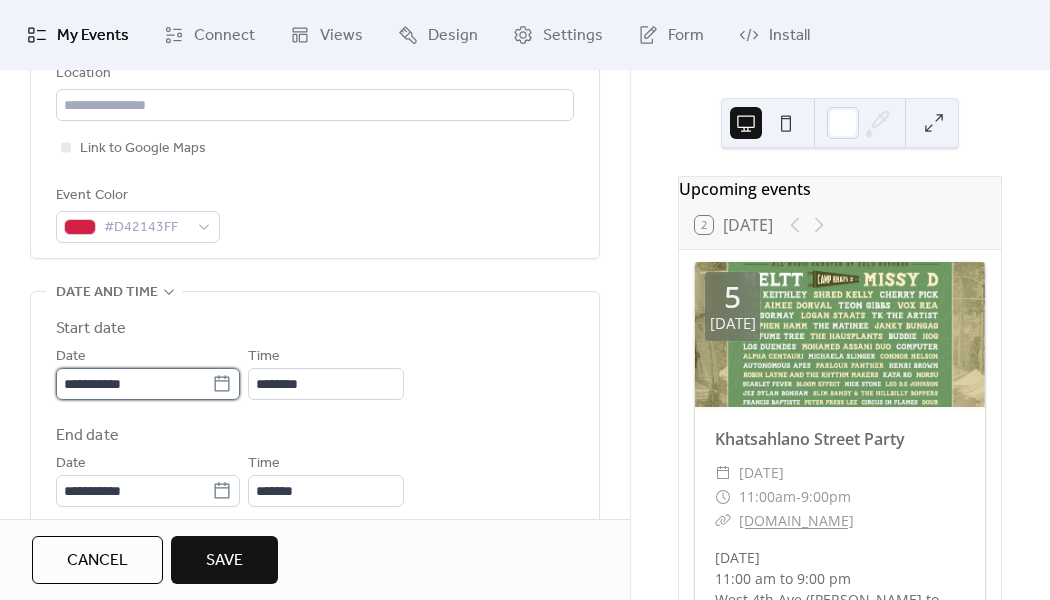 click on "**********" at bounding box center (134, 384) 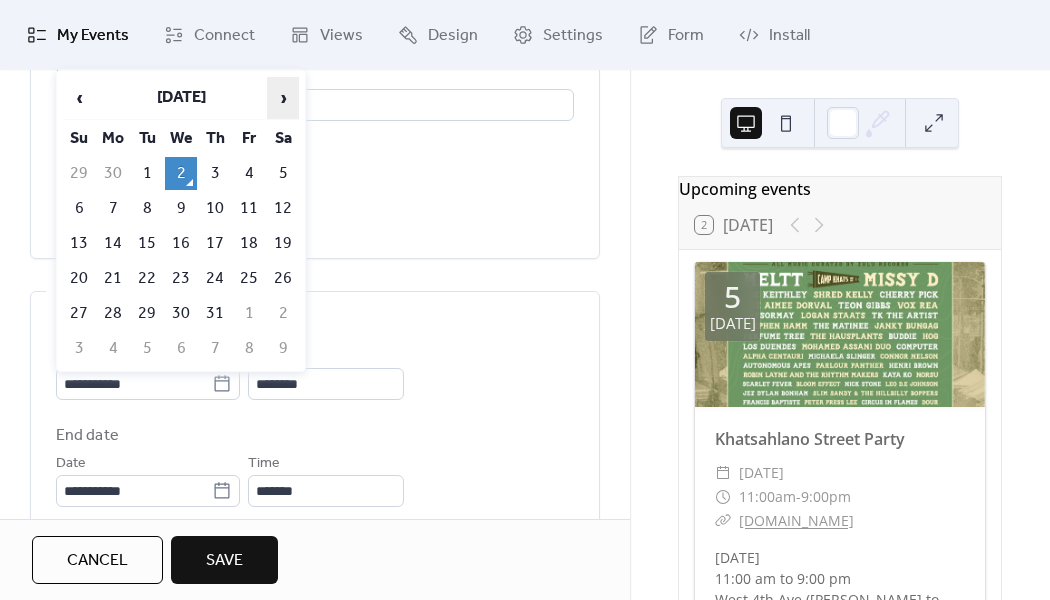 click on "›" at bounding box center [283, 98] 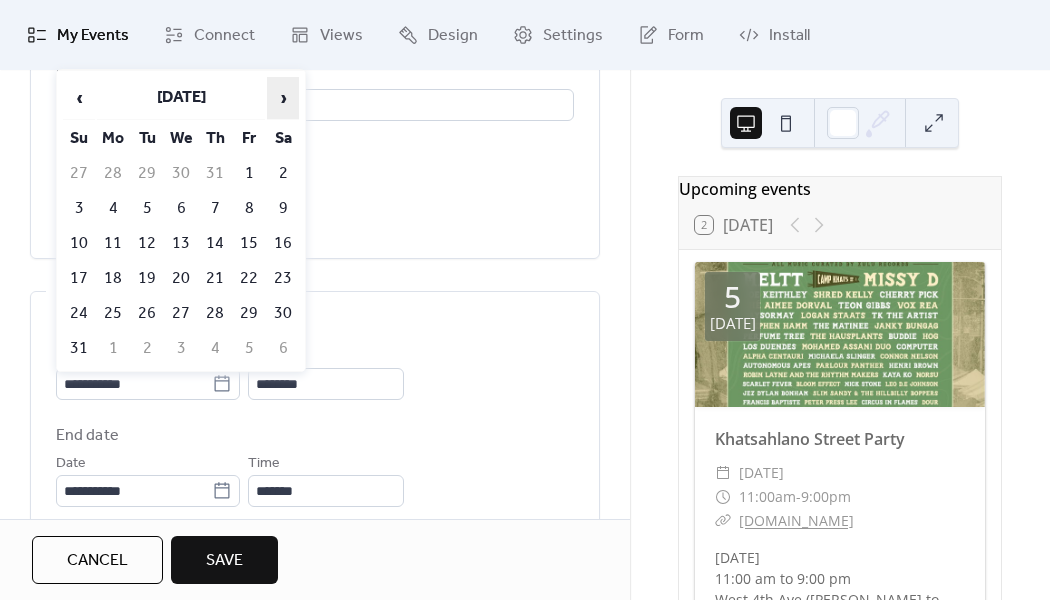 click on "›" at bounding box center [283, 98] 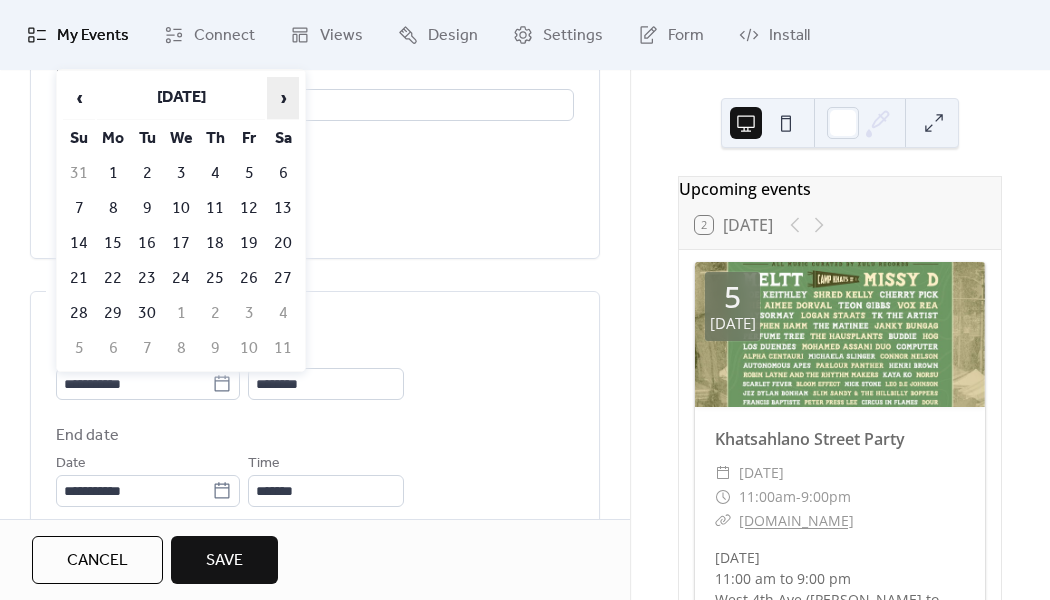 click on "›" at bounding box center (283, 98) 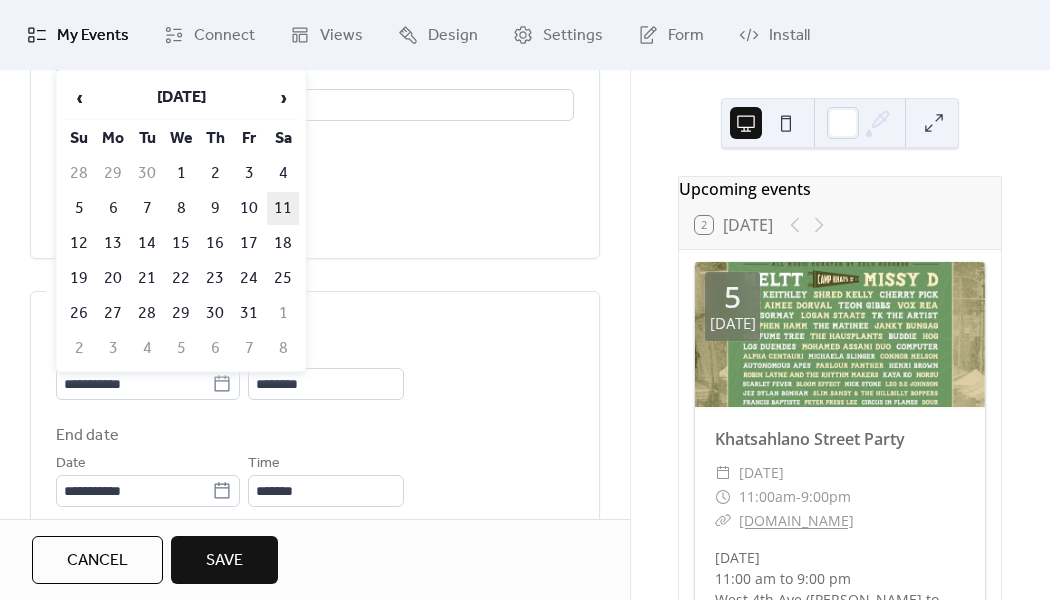 click on "11" at bounding box center (283, 208) 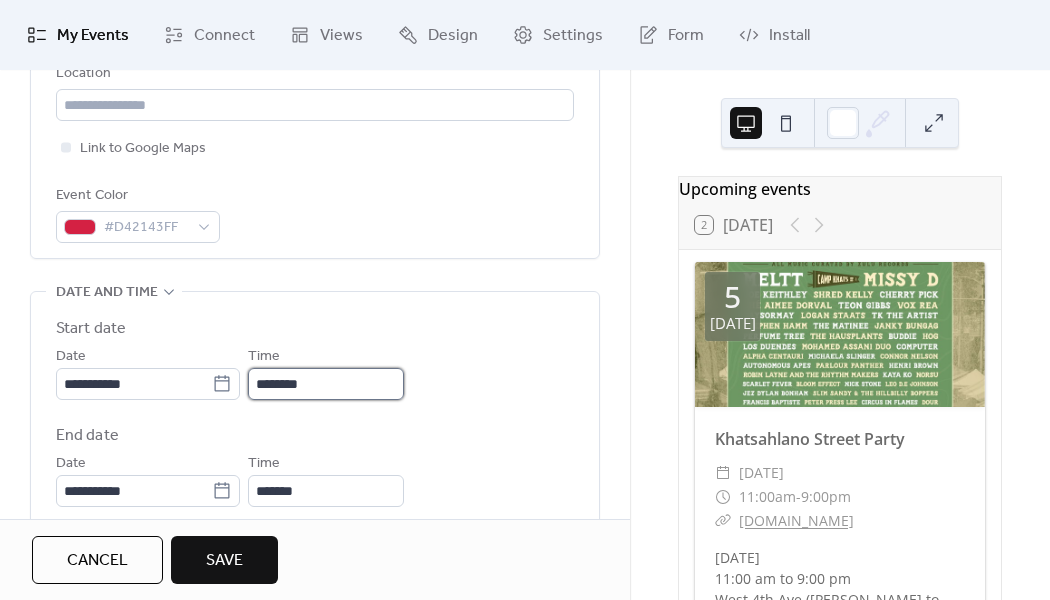 click on "********" at bounding box center (326, 384) 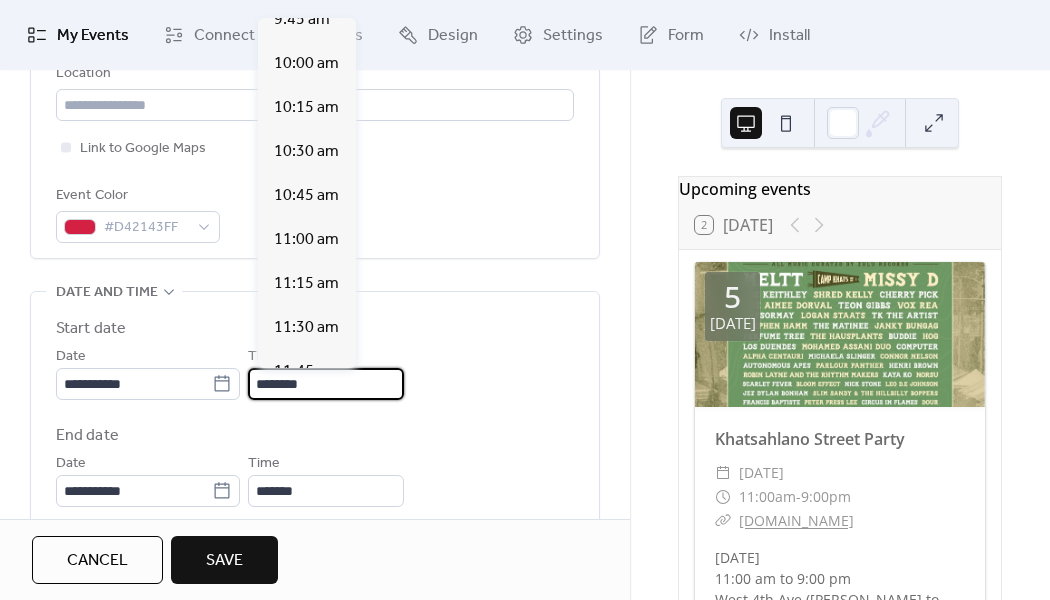 scroll, scrollTop: 1693, scrollLeft: 0, axis: vertical 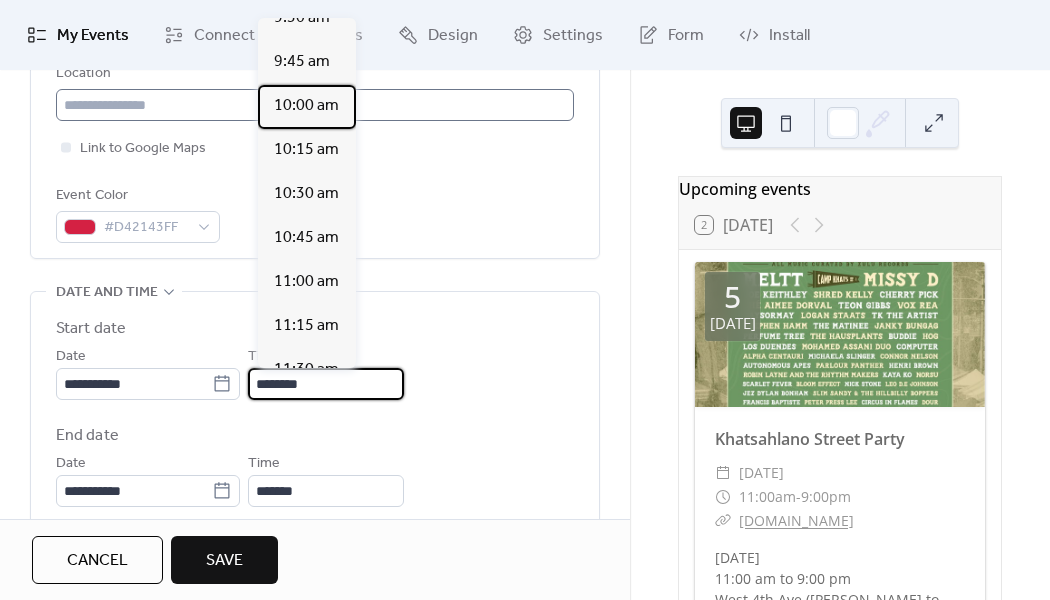 click on "10:00 am" at bounding box center (306, 106) 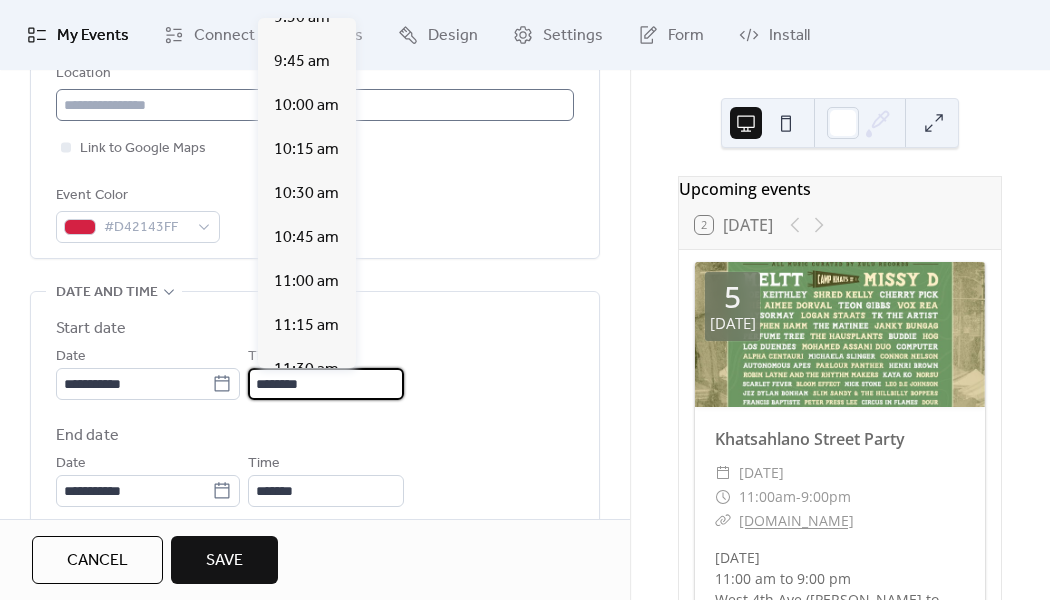 type on "********" 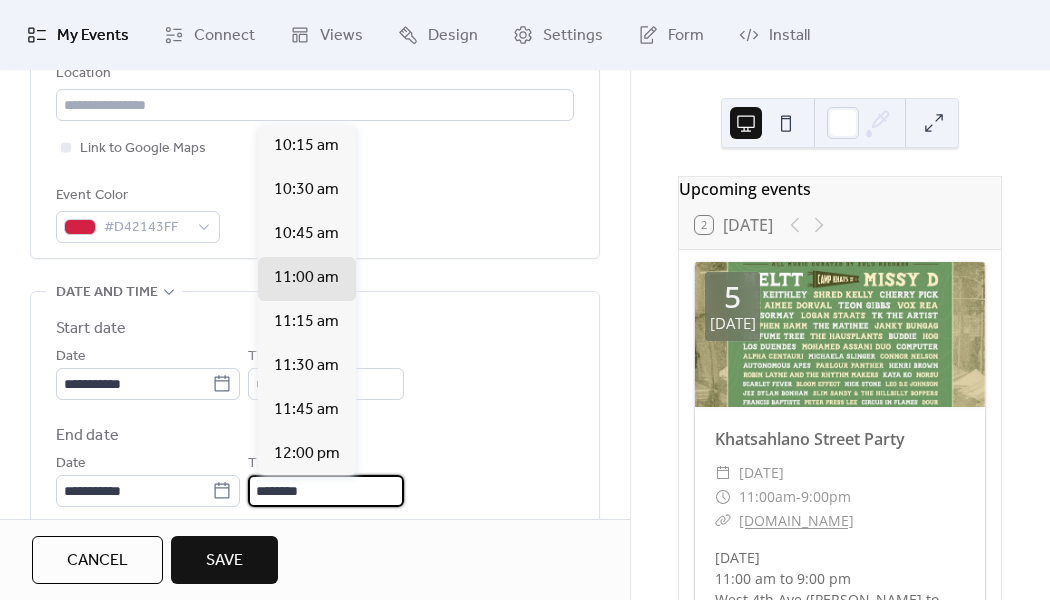 click on "********" at bounding box center [326, 491] 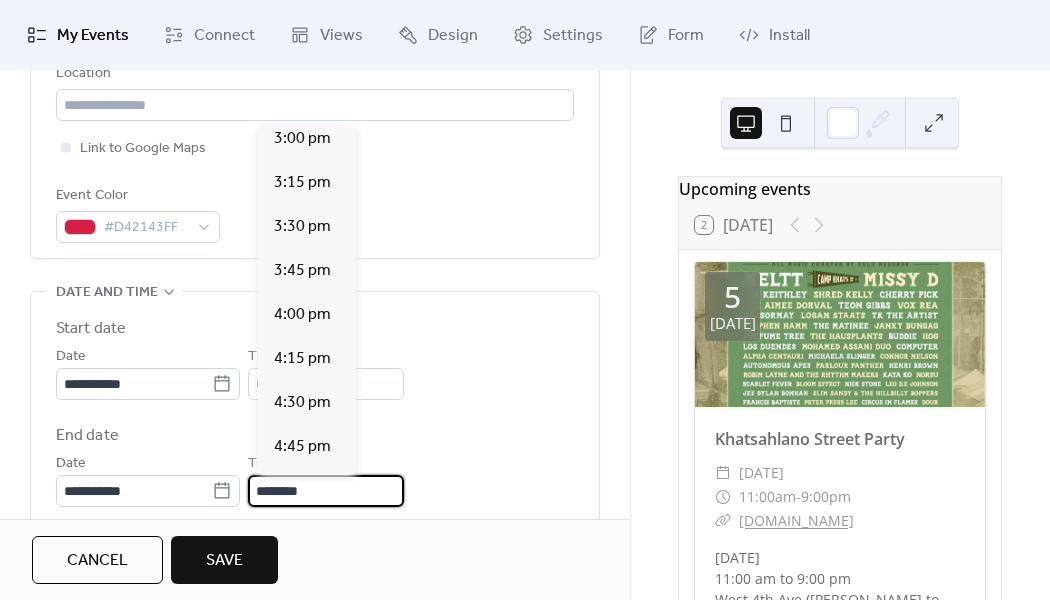 scroll, scrollTop: 847, scrollLeft: 0, axis: vertical 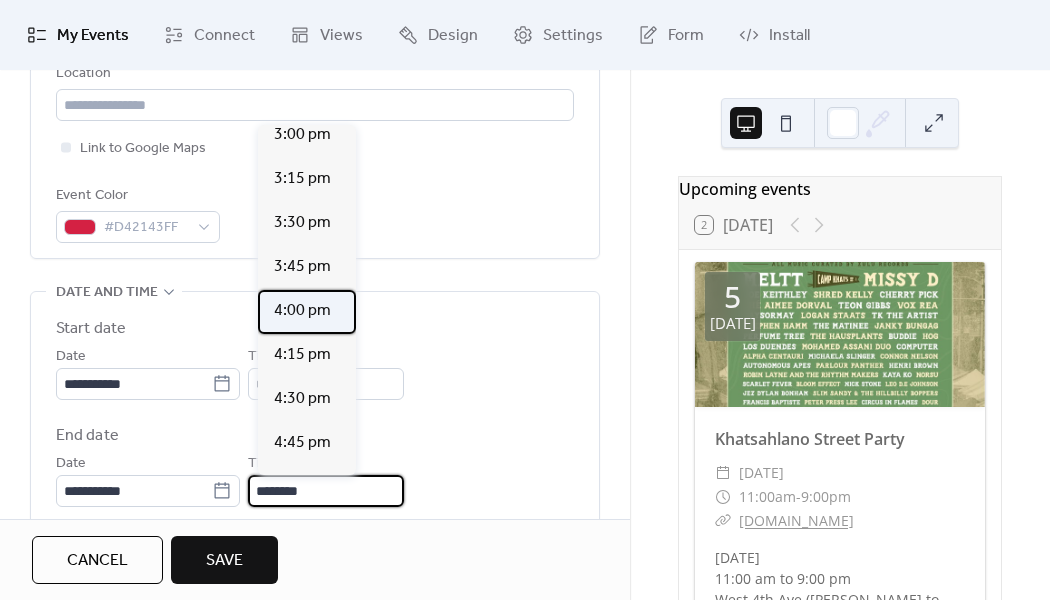 click on "4:00 pm" at bounding box center (302, 311) 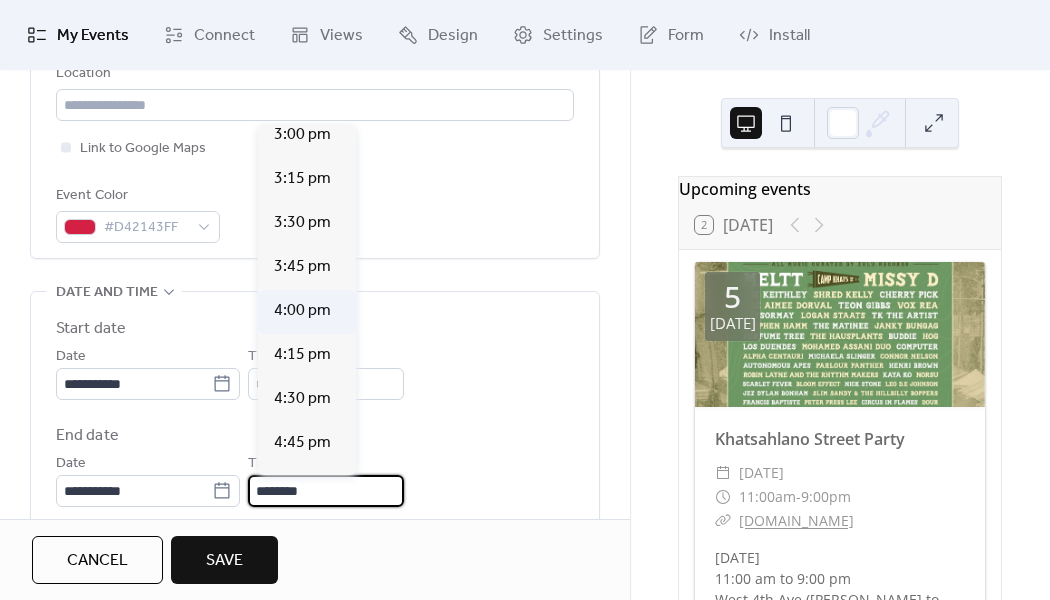 type on "*******" 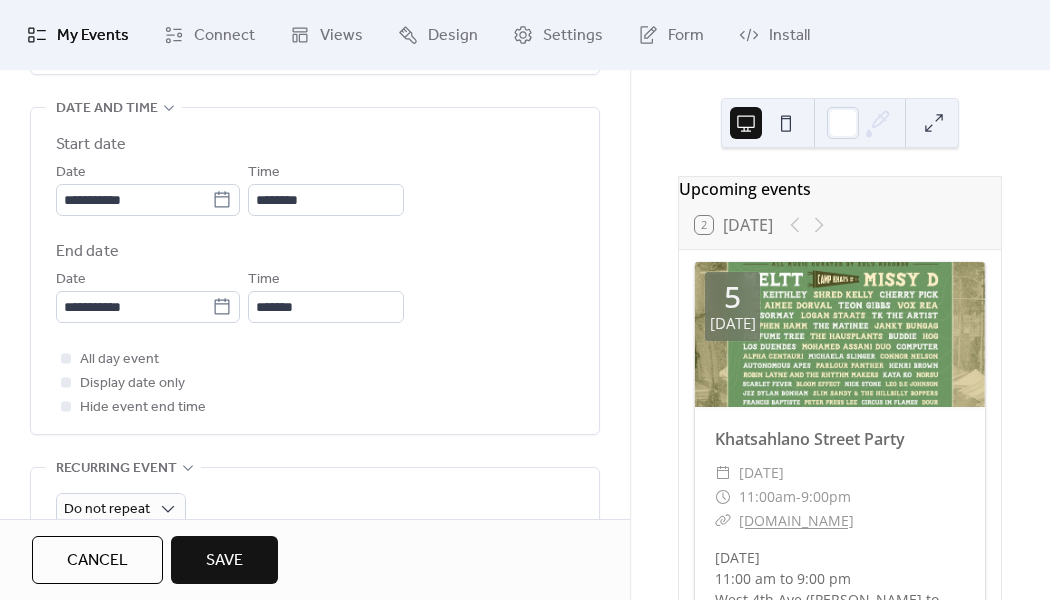 scroll, scrollTop: 670, scrollLeft: 0, axis: vertical 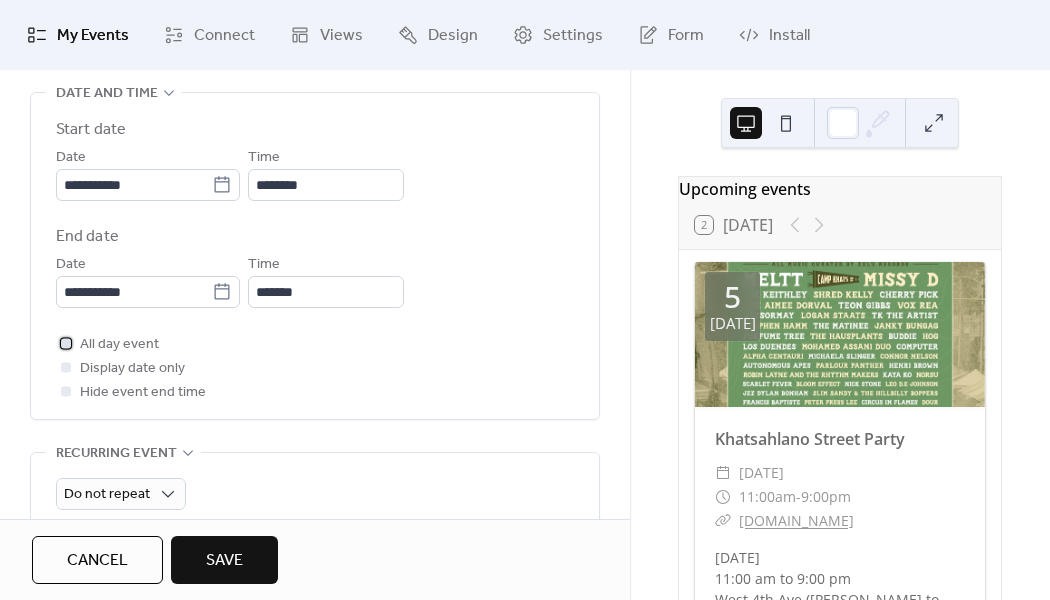 click at bounding box center (66, 343) 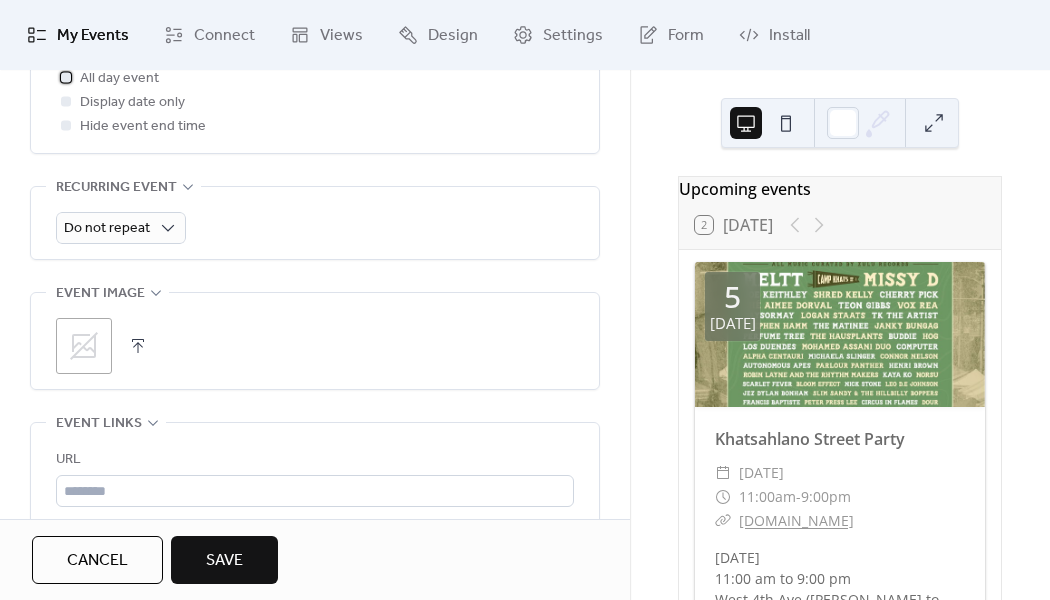 scroll, scrollTop: 1007, scrollLeft: 0, axis: vertical 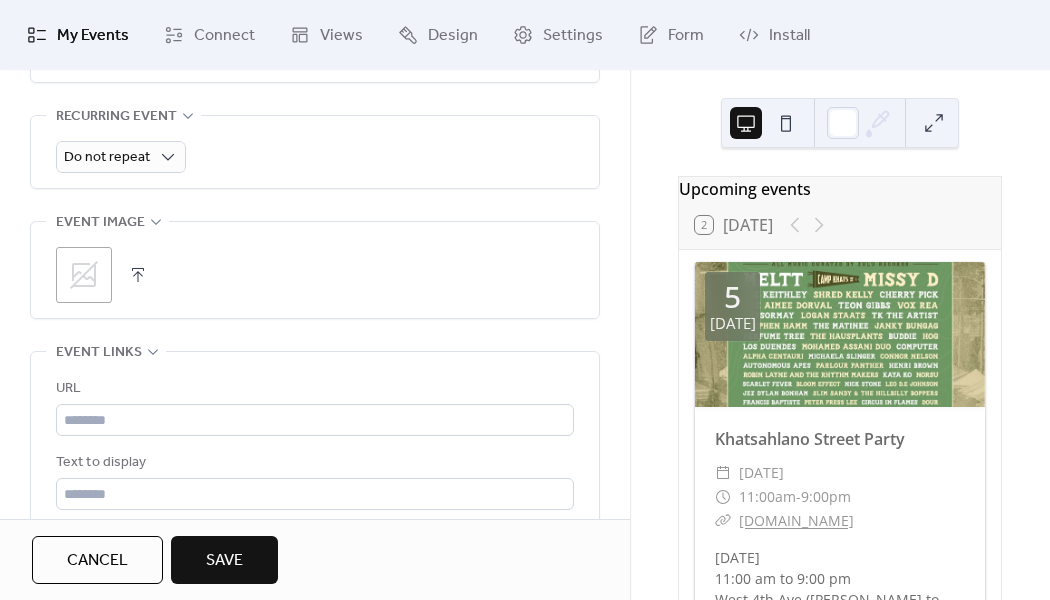 click 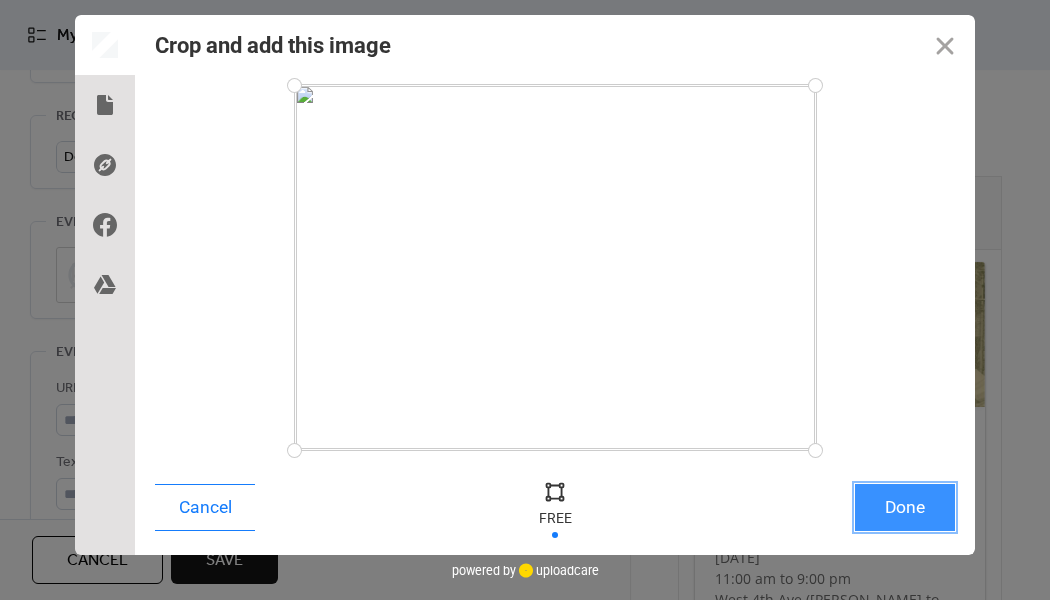 click on "Done" at bounding box center [905, 507] 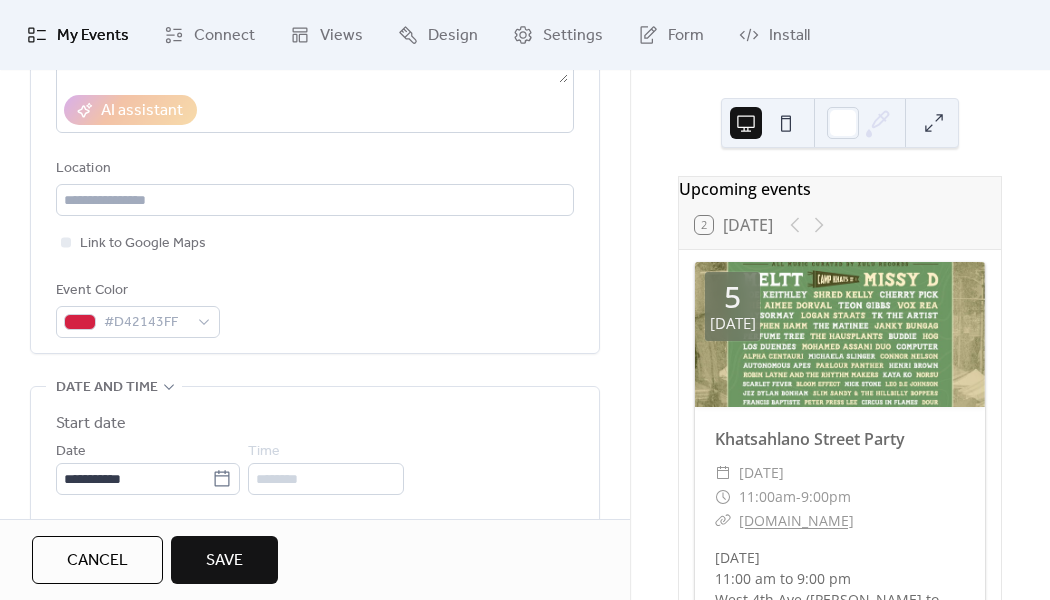 scroll, scrollTop: 95, scrollLeft: 0, axis: vertical 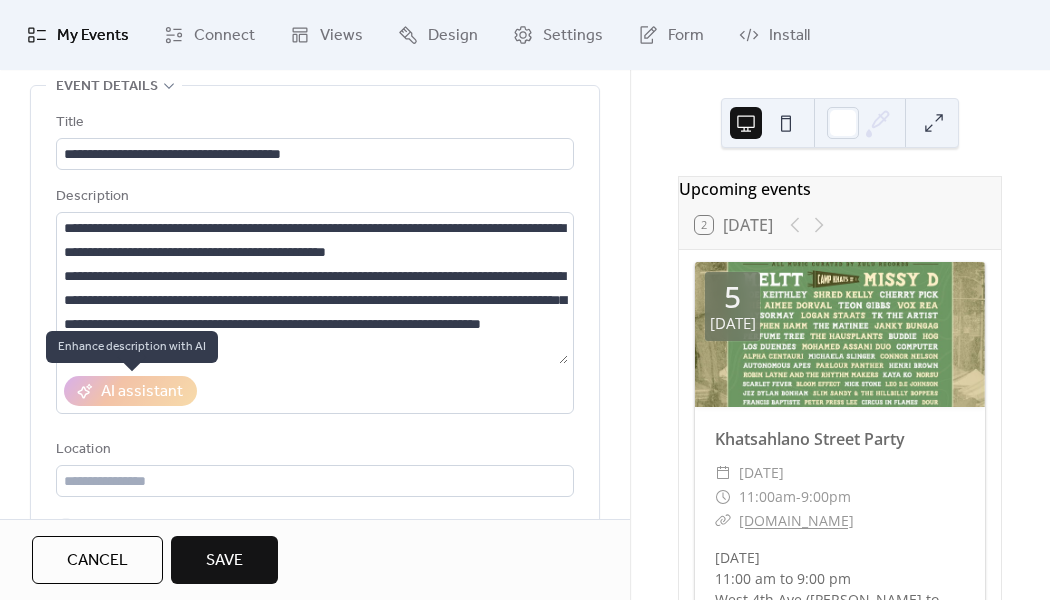 click on "AI assistant" at bounding box center (130, 391) 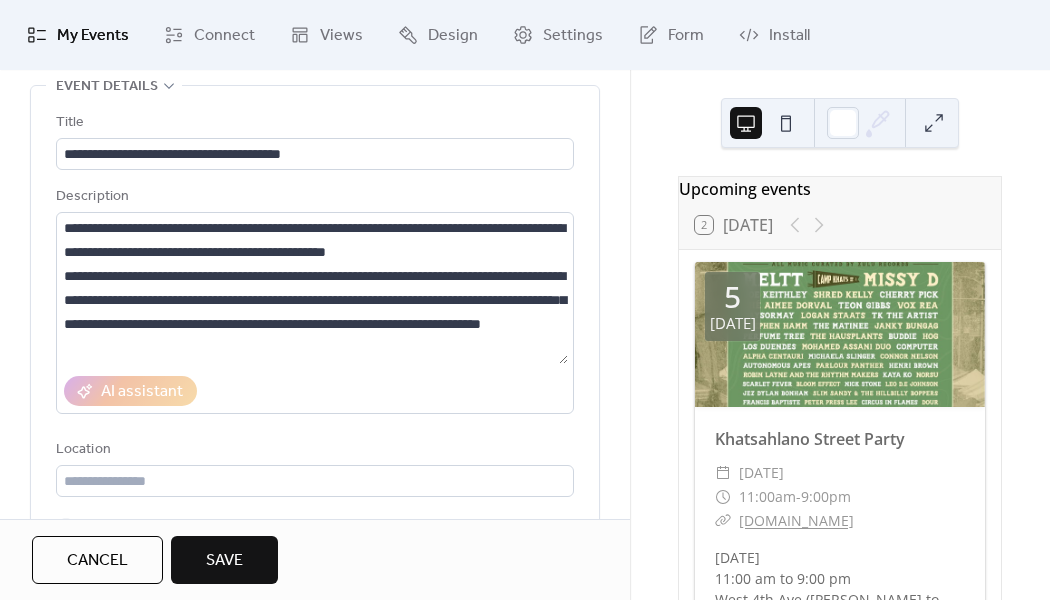 click on "AI assistant" at bounding box center (315, 391) 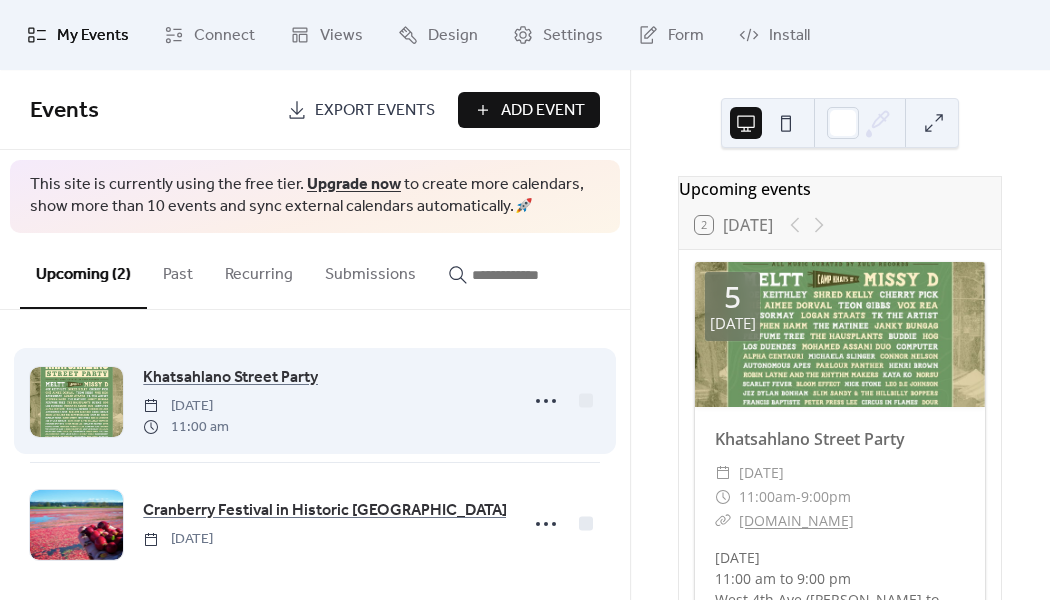 scroll, scrollTop: 15, scrollLeft: 0, axis: vertical 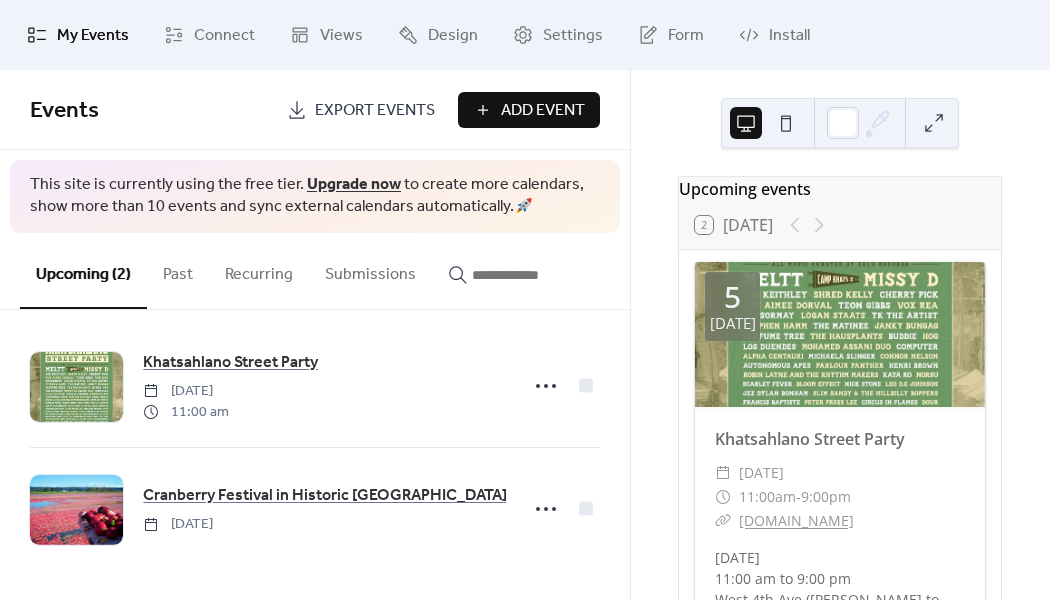 click on "My Events" at bounding box center (93, 36) 